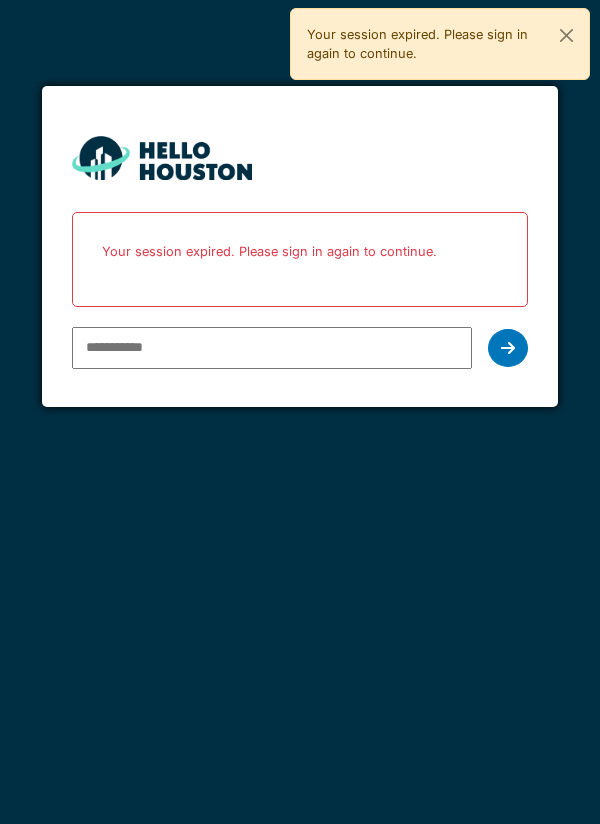 scroll, scrollTop: 0, scrollLeft: 0, axis: both 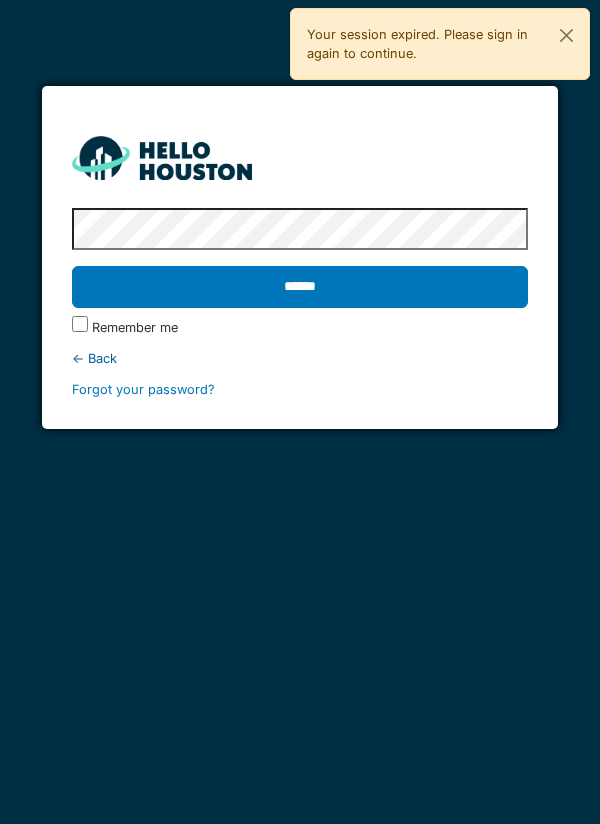 click on "******" at bounding box center (300, 287) 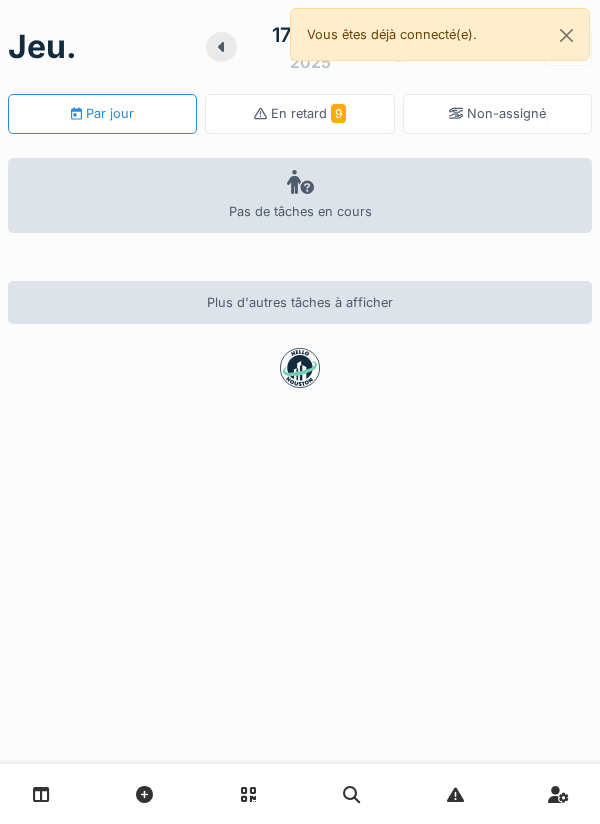 scroll, scrollTop: 0, scrollLeft: 0, axis: both 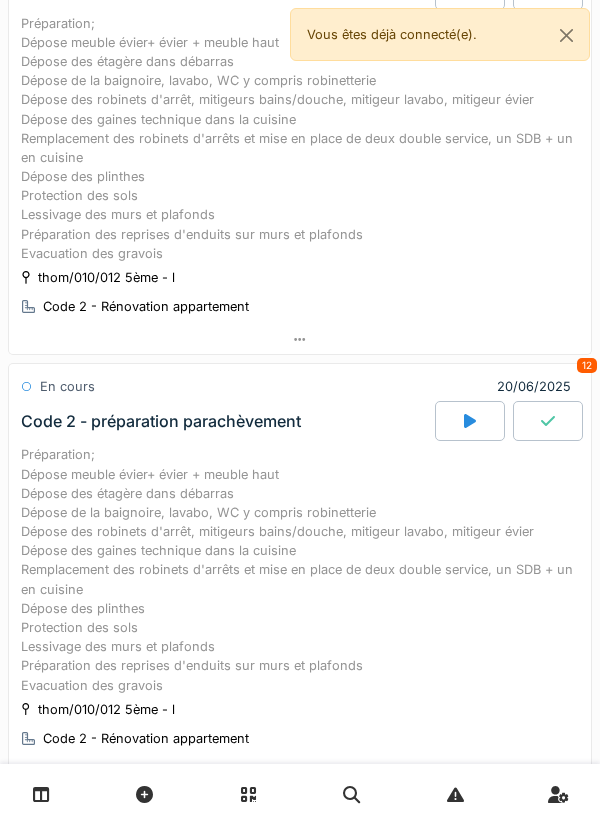 click at bounding box center [300, 339] 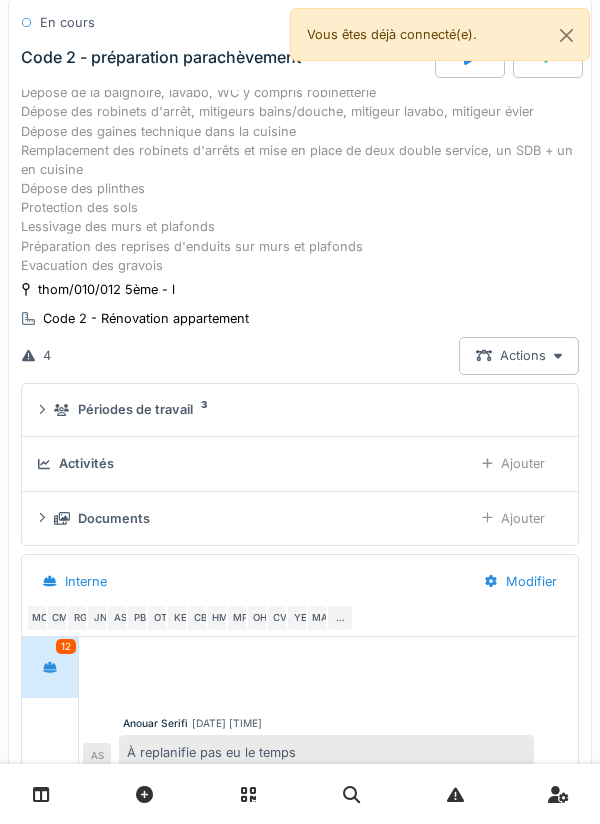 scroll, scrollTop: 3166, scrollLeft: 0, axis: vertical 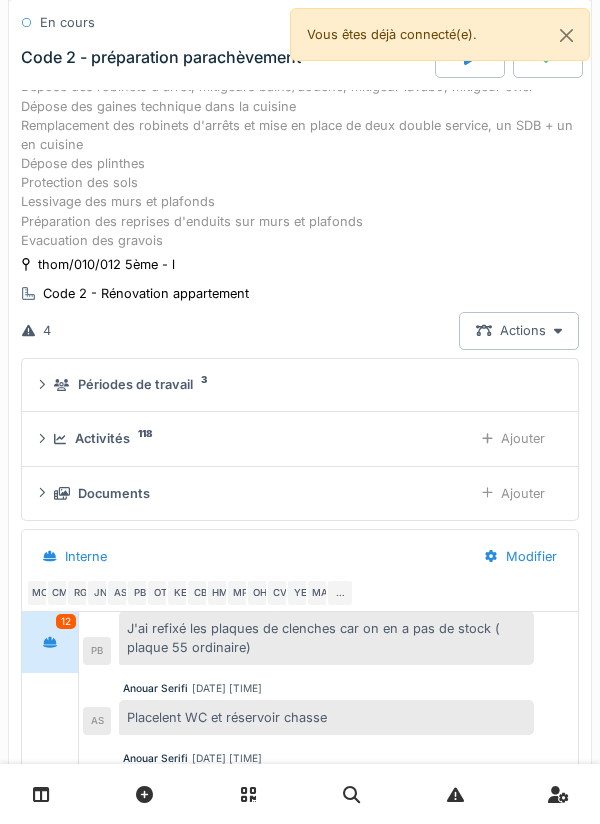 click on "Ajouter" at bounding box center (513, 438) 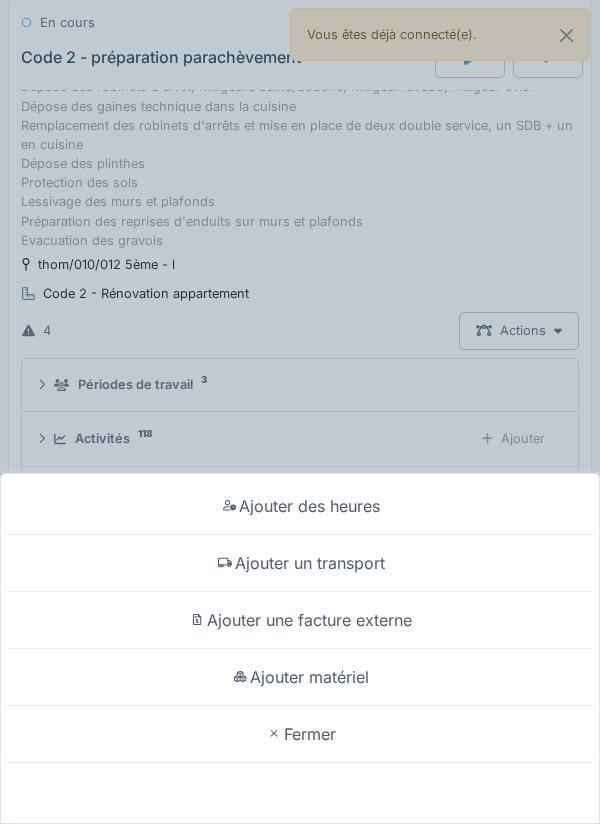click on "Ajouter matériel" at bounding box center [300, 677] 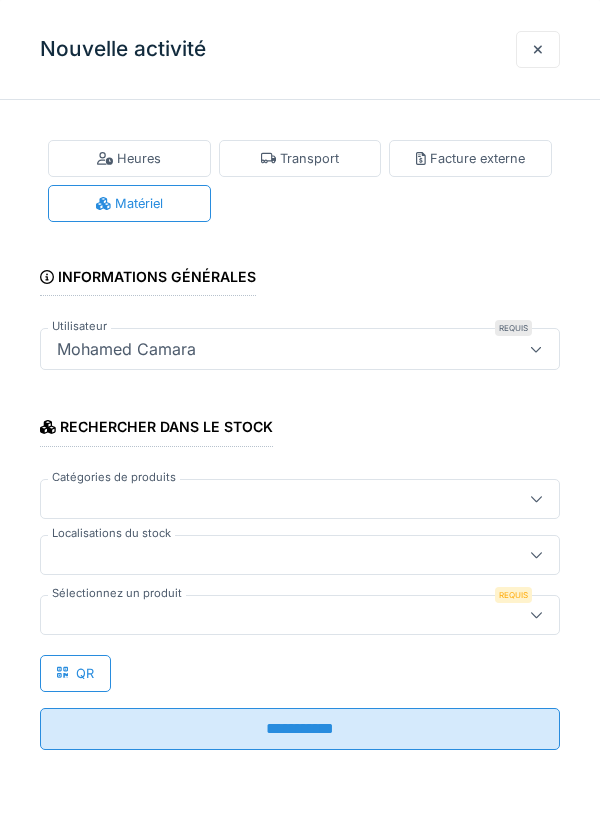 click at bounding box center (536, 614) 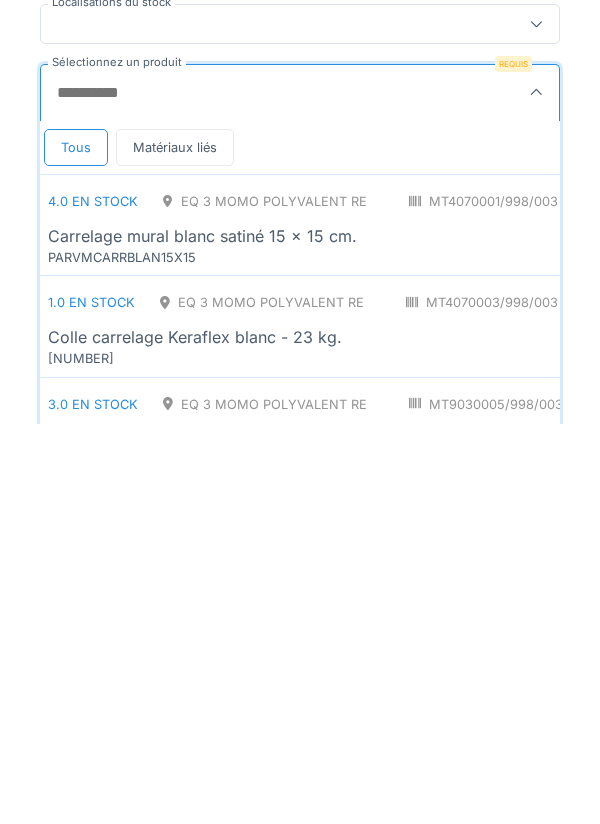 scroll, scrollTop: 139, scrollLeft: 0, axis: vertical 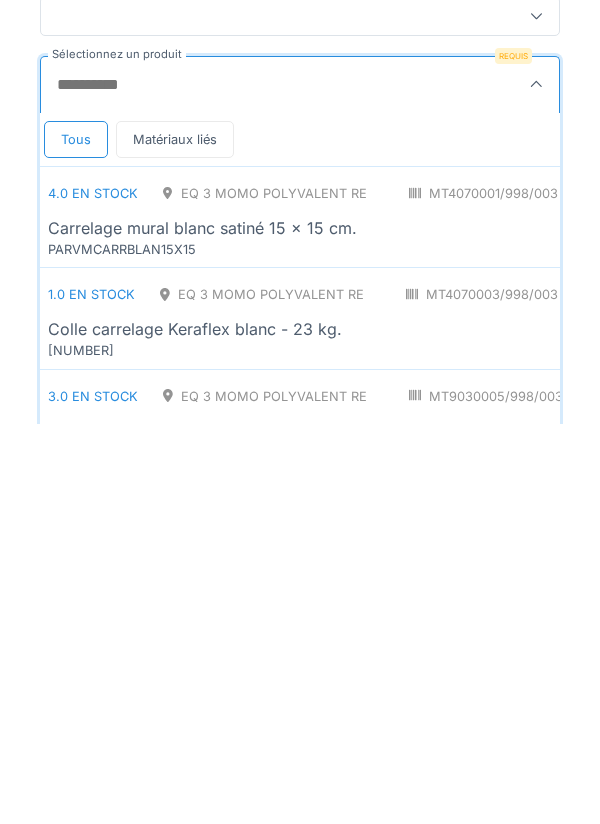 click on "Carrelage mural blanc satiné 15 x 15 cm." at bounding box center (202, 628) 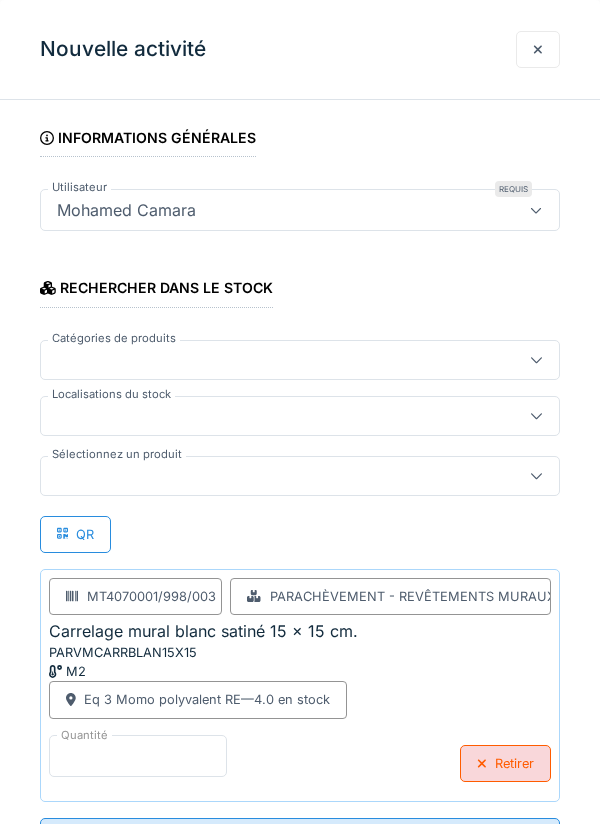 click on "*" at bounding box center [138, 756] 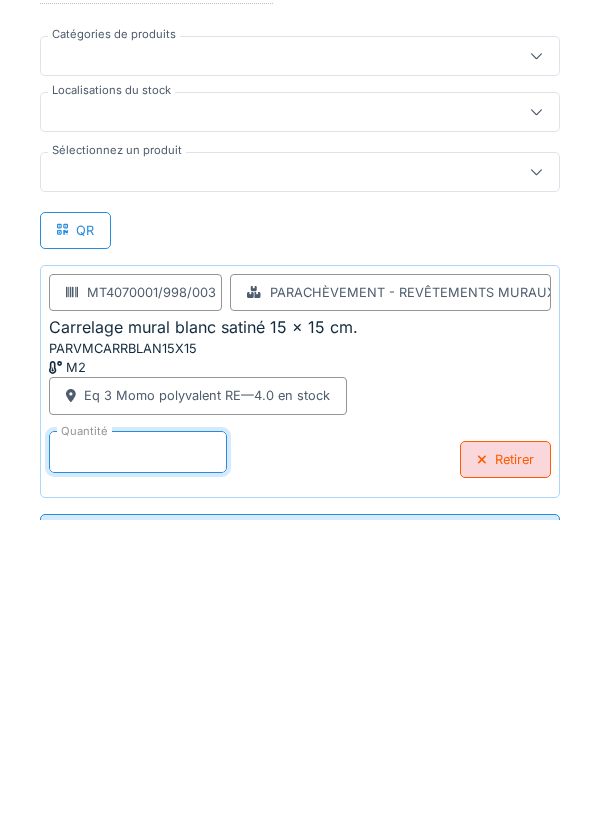 scroll, scrollTop: 230, scrollLeft: 0, axis: vertical 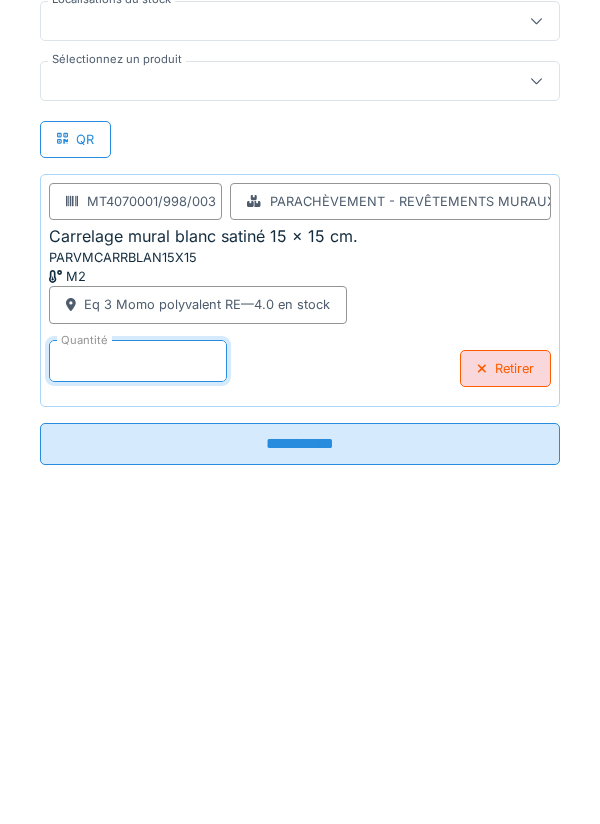 type on "*" 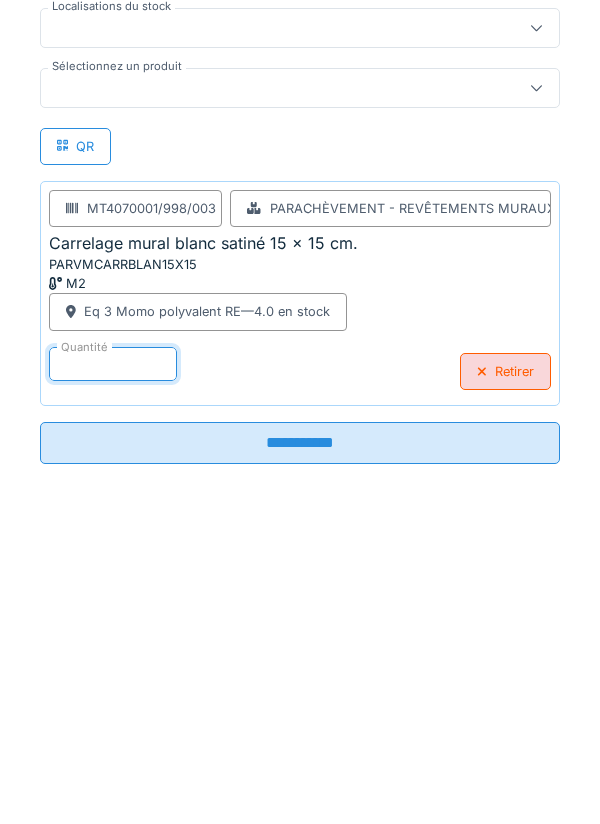 click on "**********" at bounding box center (300, 747) 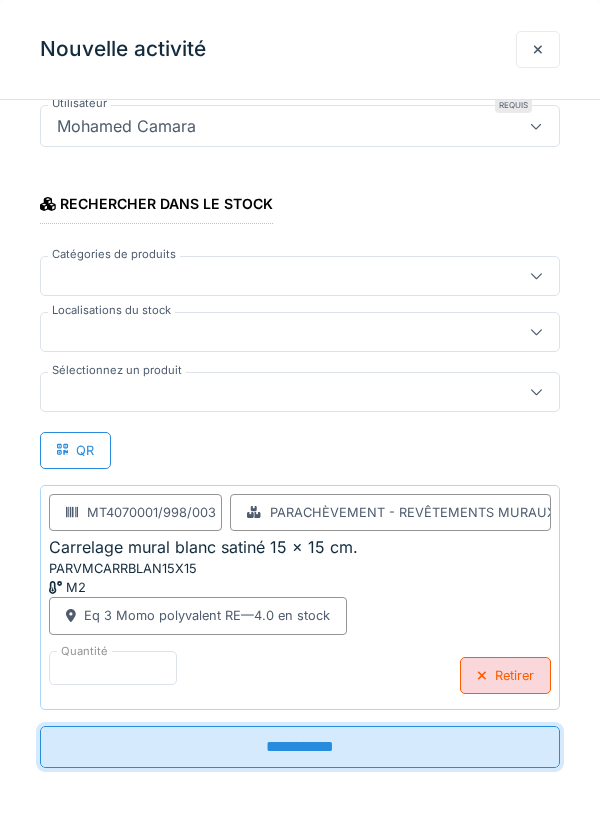 scroll, scrollTop: 223, scrollLeft: 0, axis: vertical 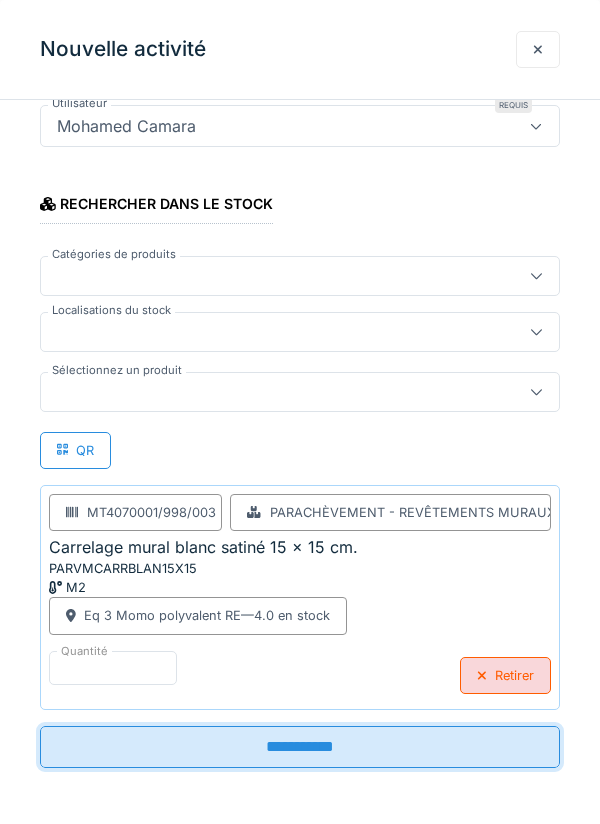 click on "**********" at bounding box center [300, 747] 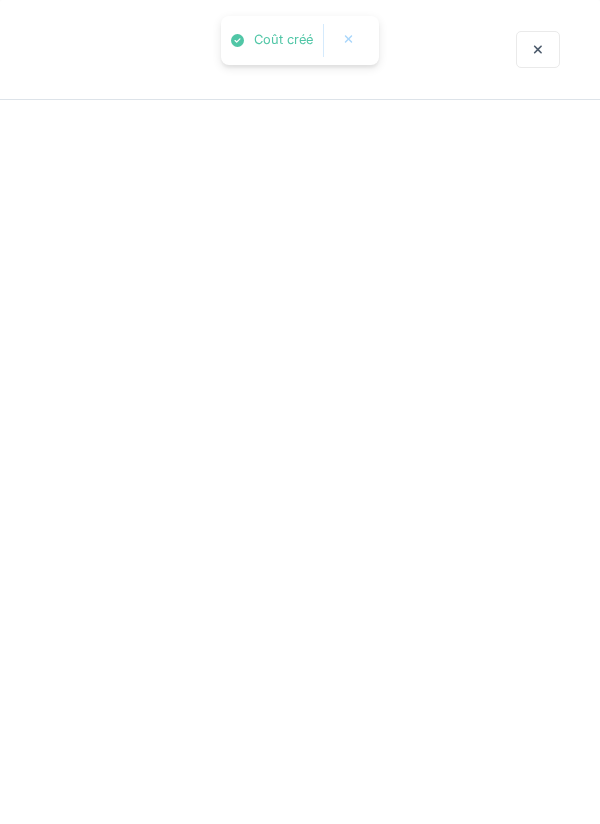 click at bounding box center [300, 412] 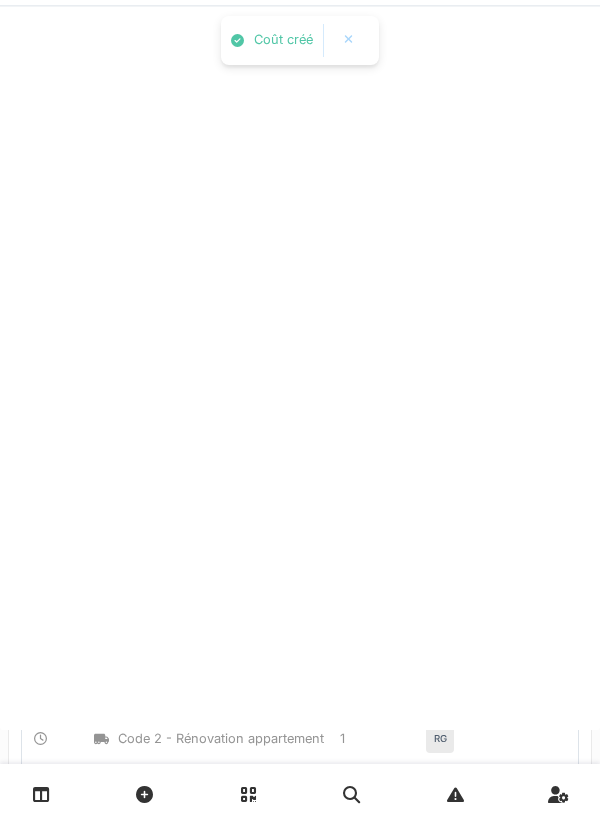 scroll, scrollTop: 0, scrollLeft: 0, axis: both 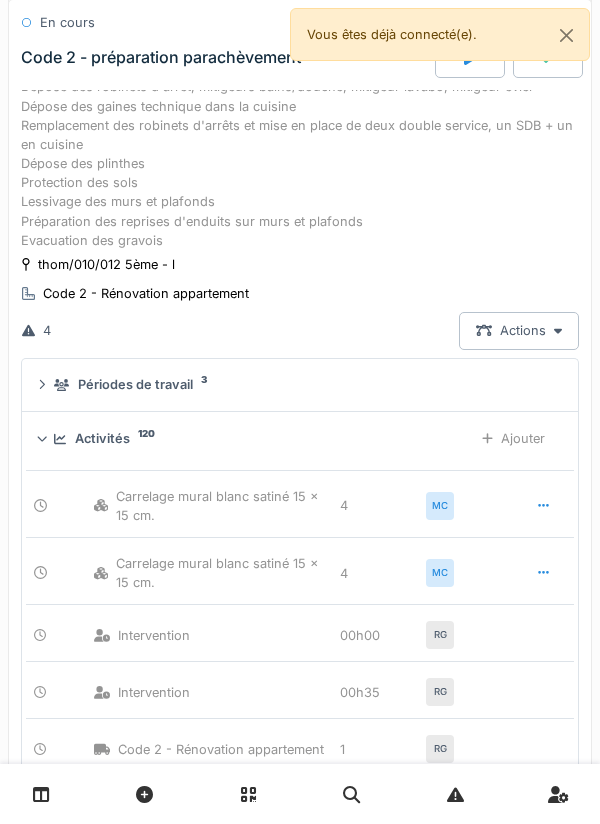click on "Ajouter" at bounding box center [513, 438] 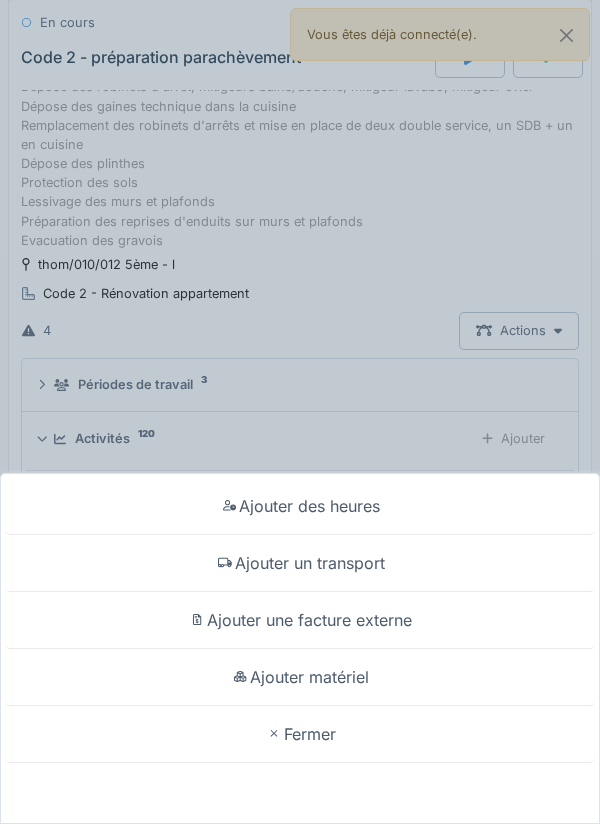 click on "Ajouter matériel" at bounding box center [300, 677] 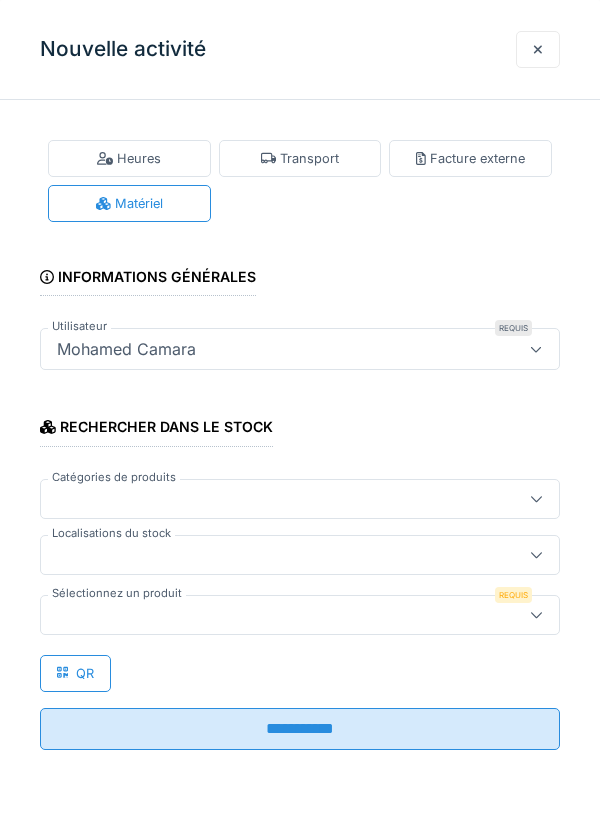 click 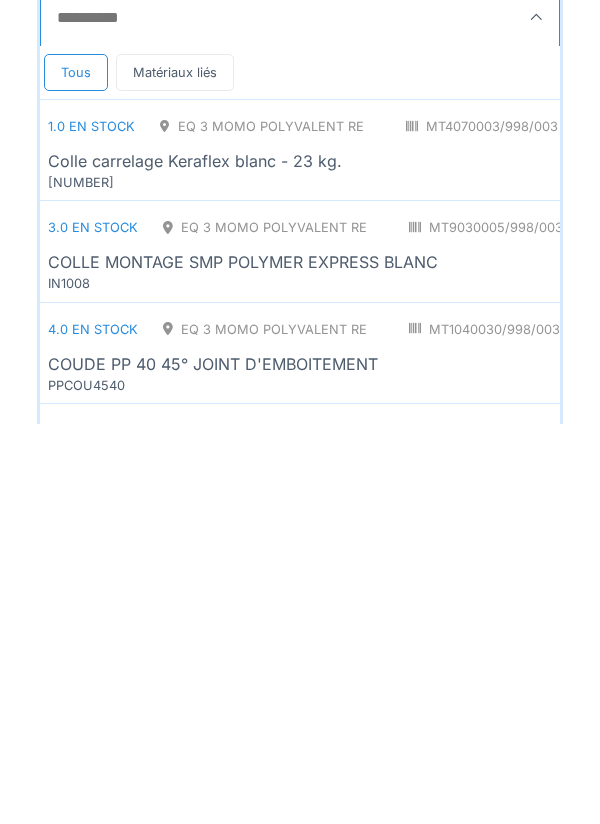 scroll, scrollTop: 213, scrollLeft: 0, axis: vertical 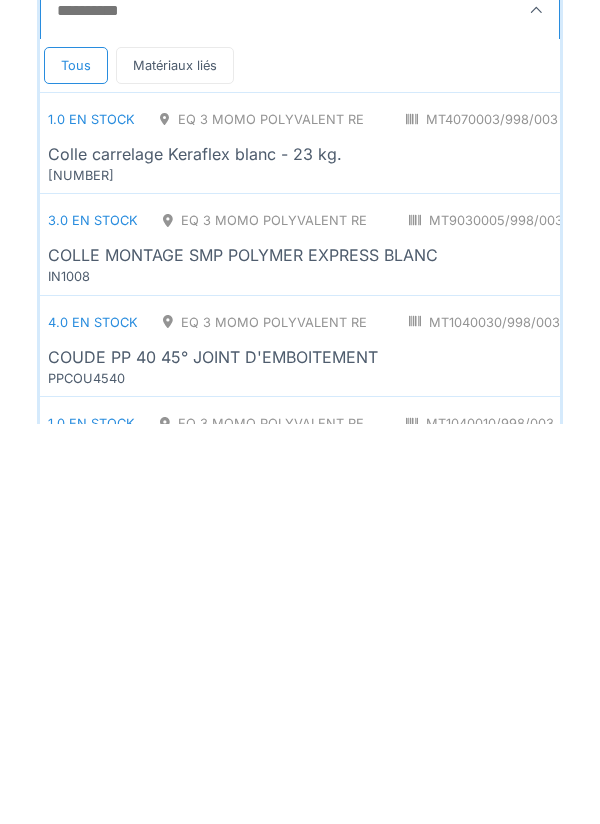 click on "Eq 3 Momo polyvalent RE" at bounding box center (262, 519) 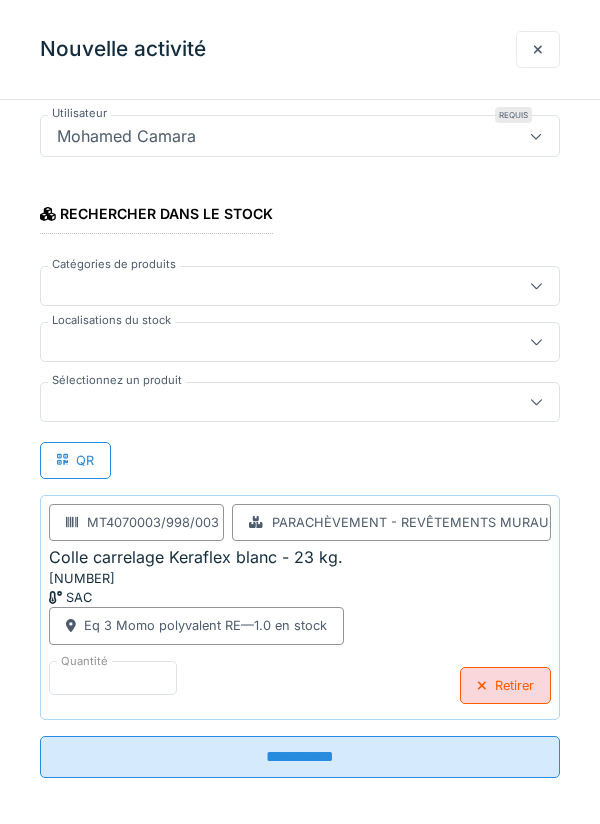 click on "**********" at bounding box center [300, 757] 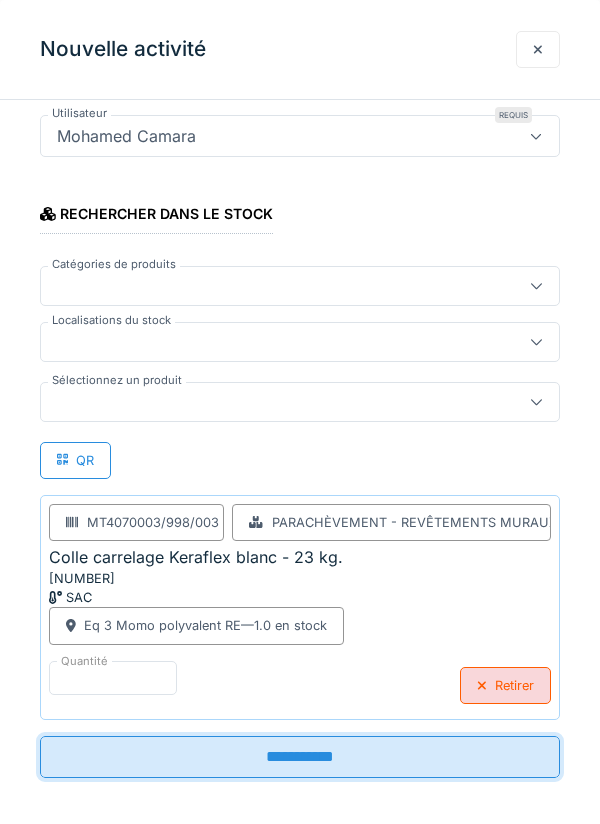 click on "**********" at bounding box center [300, 757] 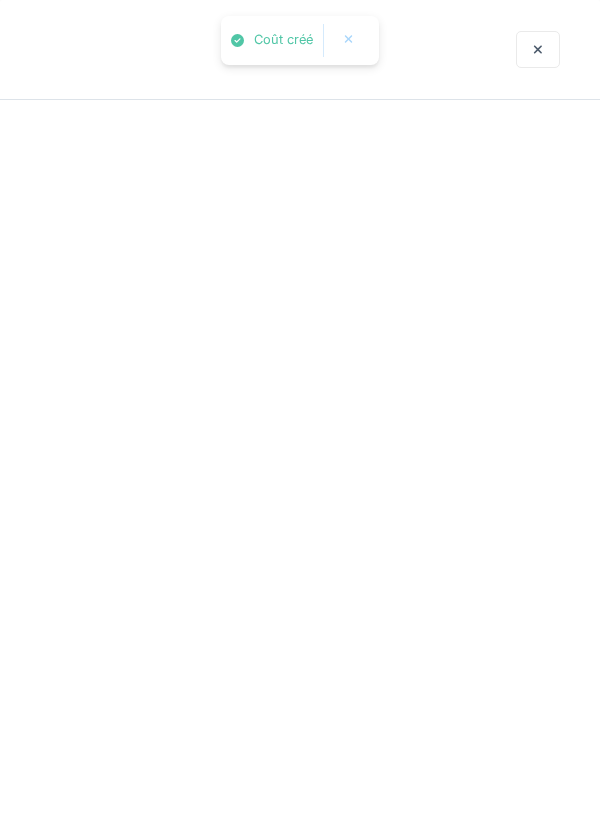 scroll, scrollTop: 0, scrollLeft: 0, axis: both 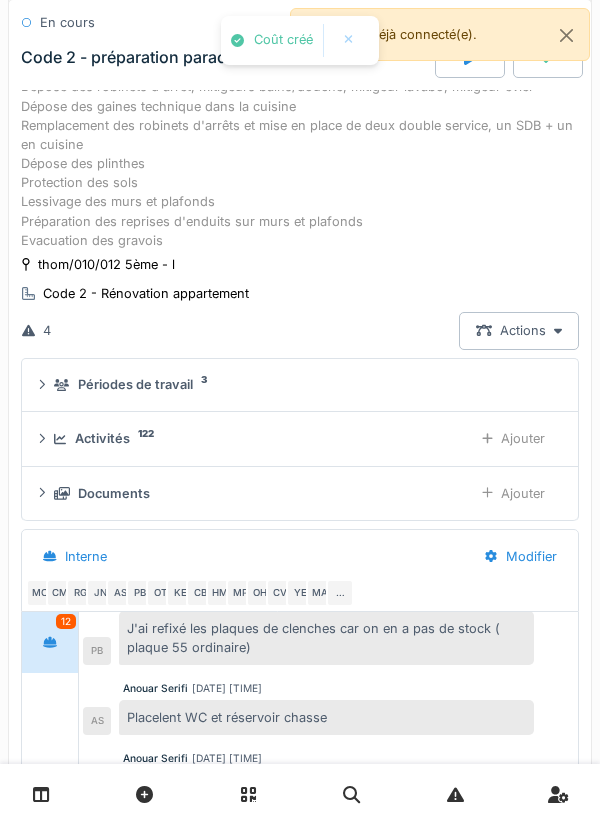 click on "Ajouter" at bounding box center (513, 438) 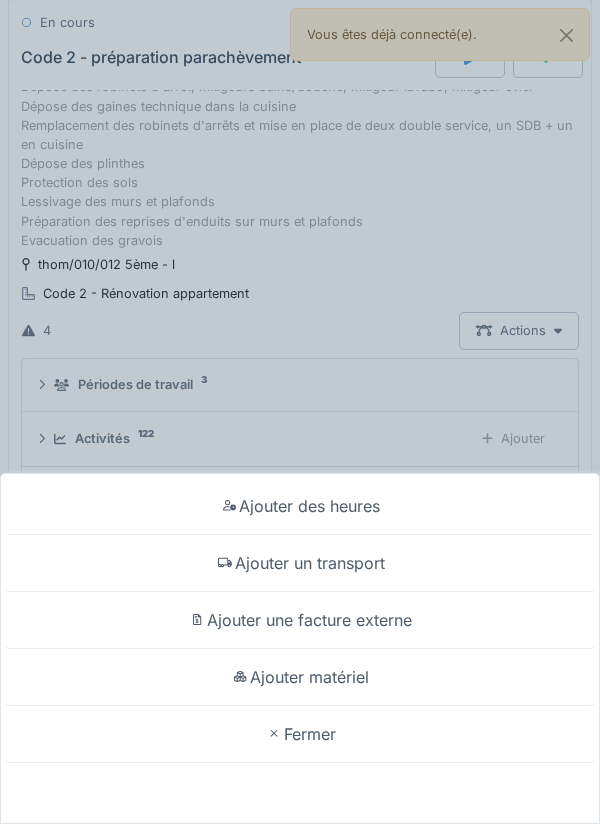 click on "Ajouter matériel" at bounding box center (300, 677) 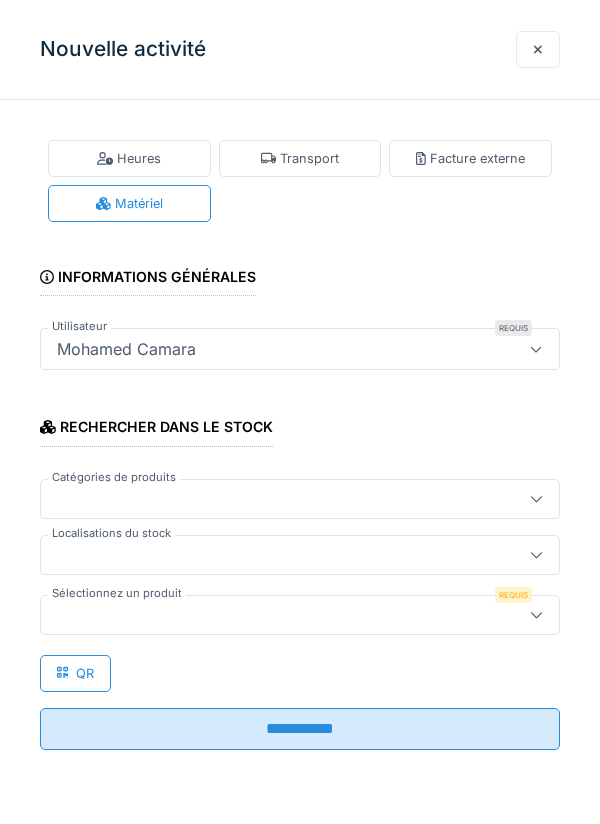 click 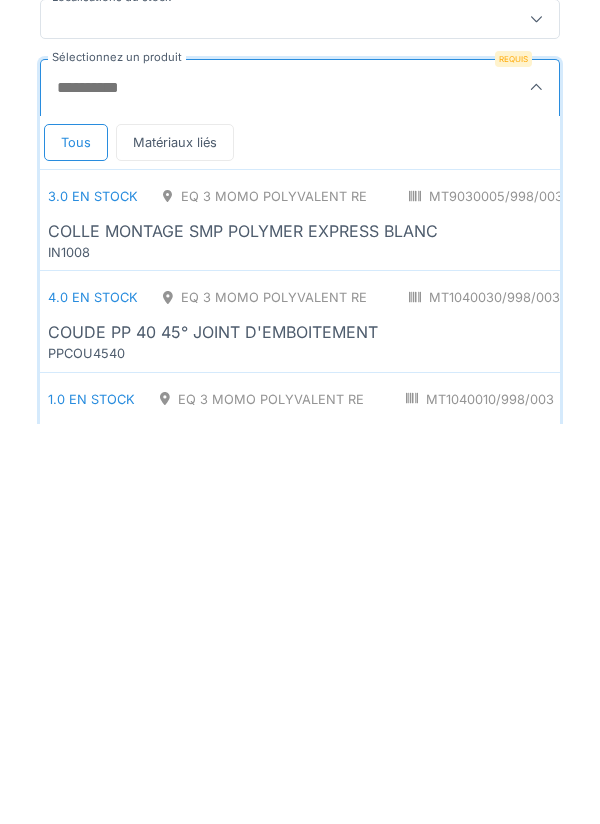 scroll, scrollTop: 138, scrollLeft: 0, axis: vertical 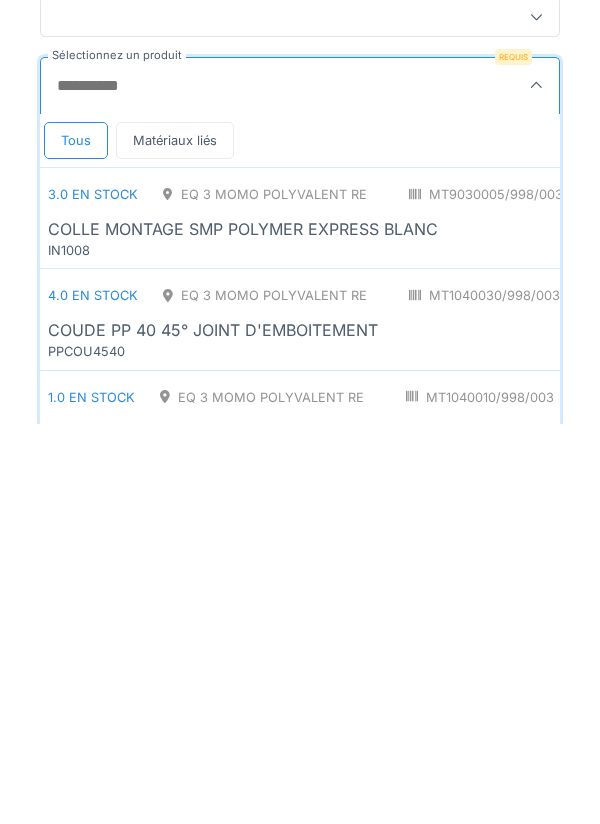 click on "COLLE MONTAGE SMP POLYMER EXPRESS BLANC" at bounding box center (243, 629) 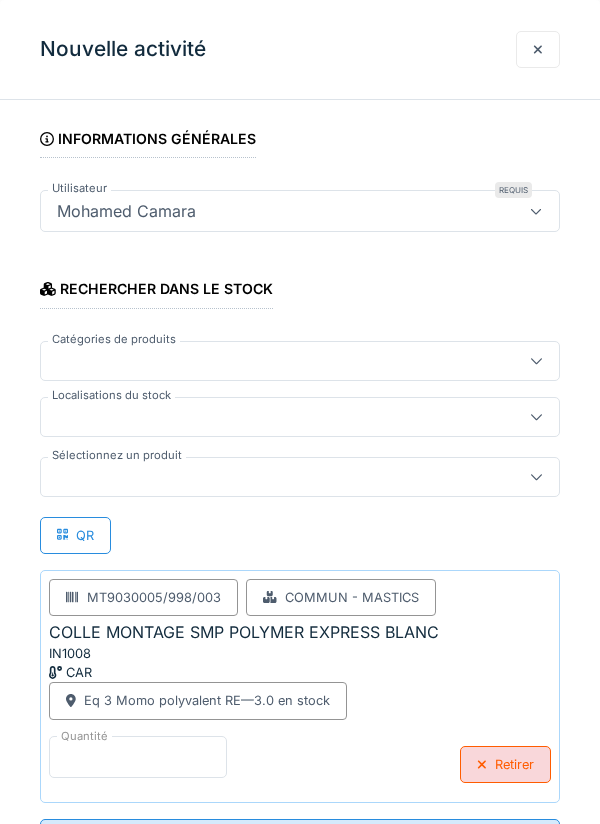 click on "*" at bounding box center [138, 757] 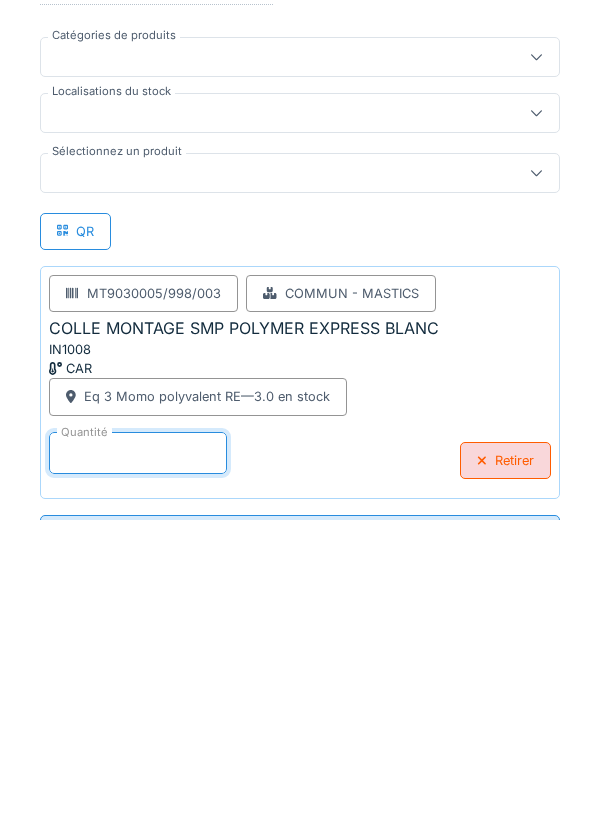 scroll, scrollTop: 230, scrollLeft: 0, axis: vertical 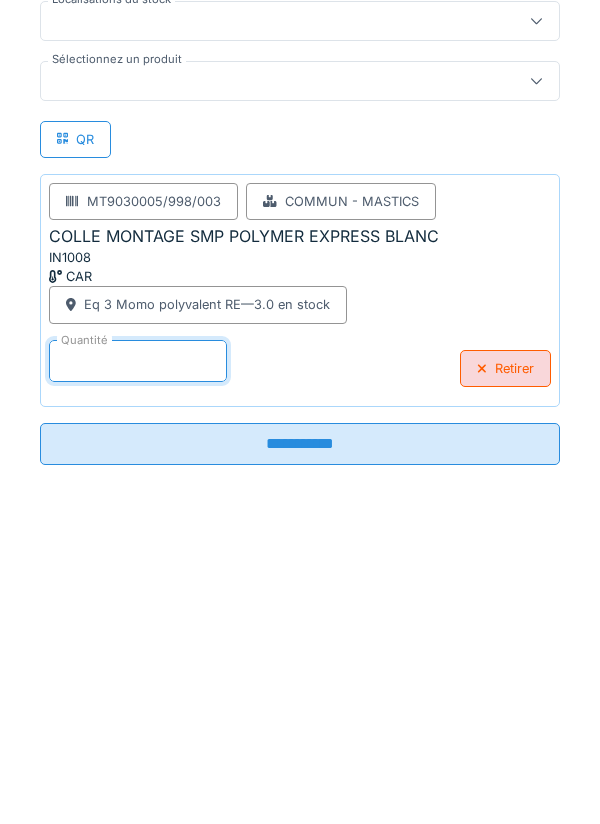 type on "*" 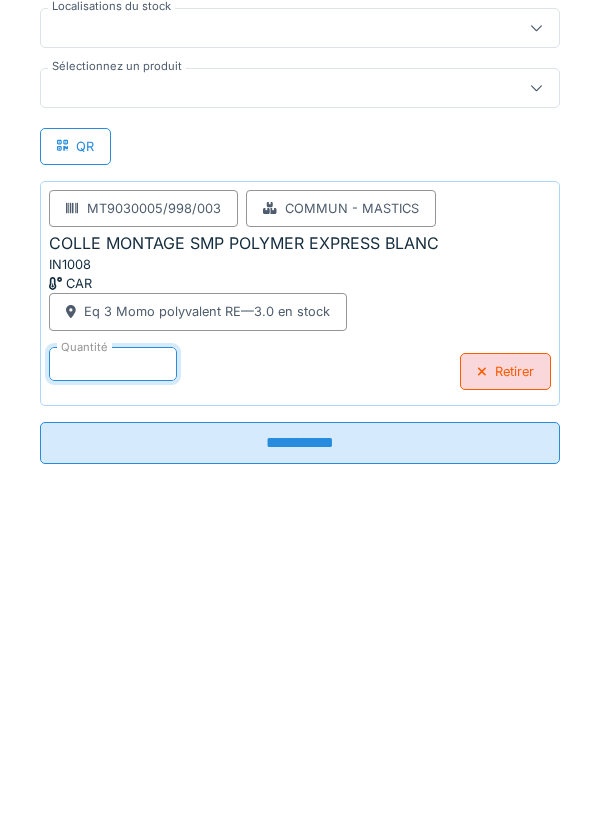 click on "**********" at bounding box center (300, 747) 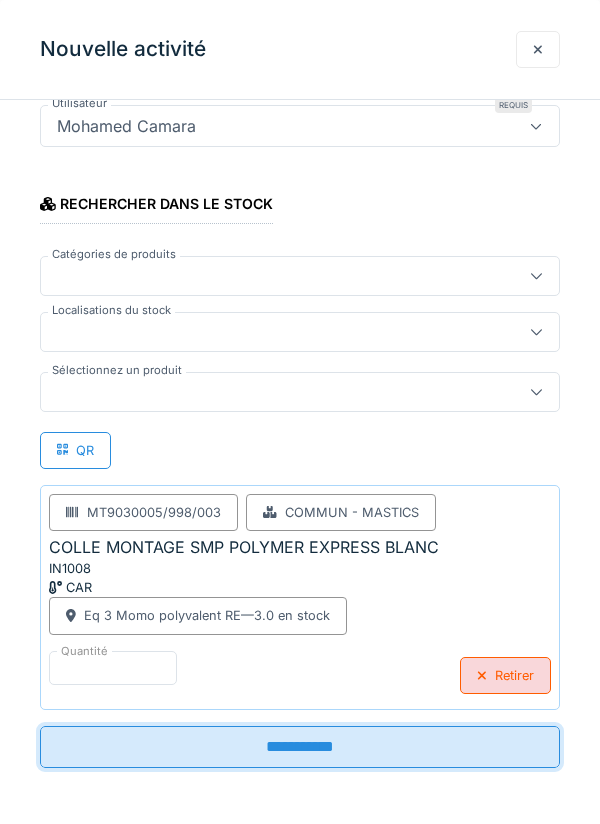 scroll, scrollTop: 223, scrollLeft: 0, axis: vertical 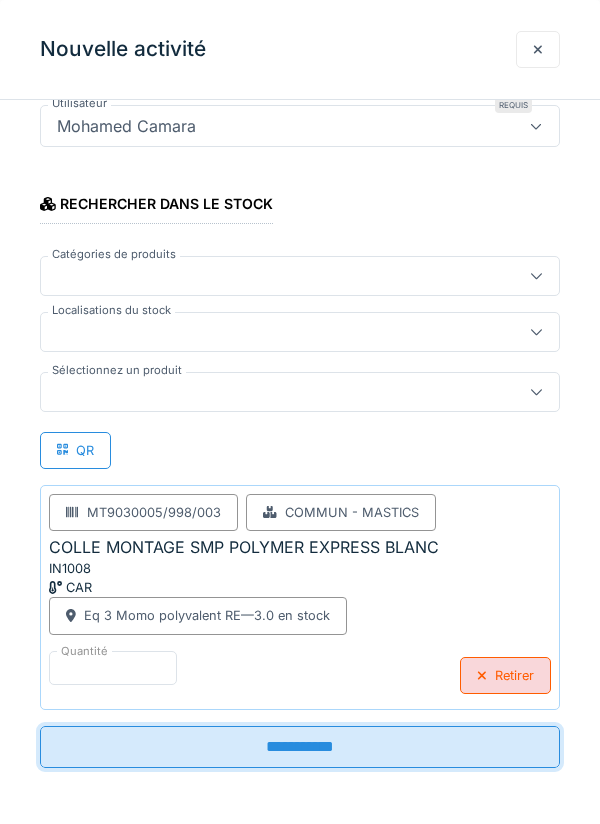 click on "**********" at bounding box center [300, 747] 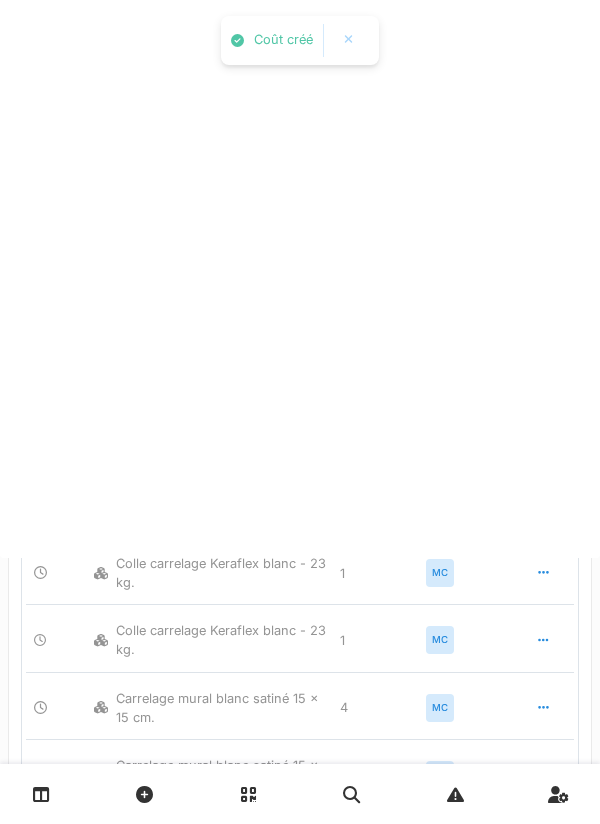 scroll, scrollTop: 0, scrollLeft: 0, axis: both 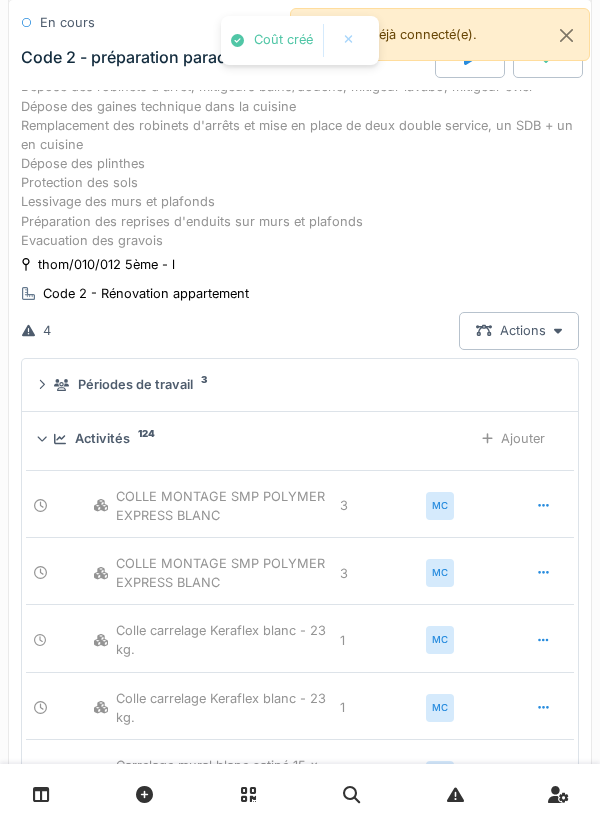 click on "Ajouter" at bounding box center (513, 438) 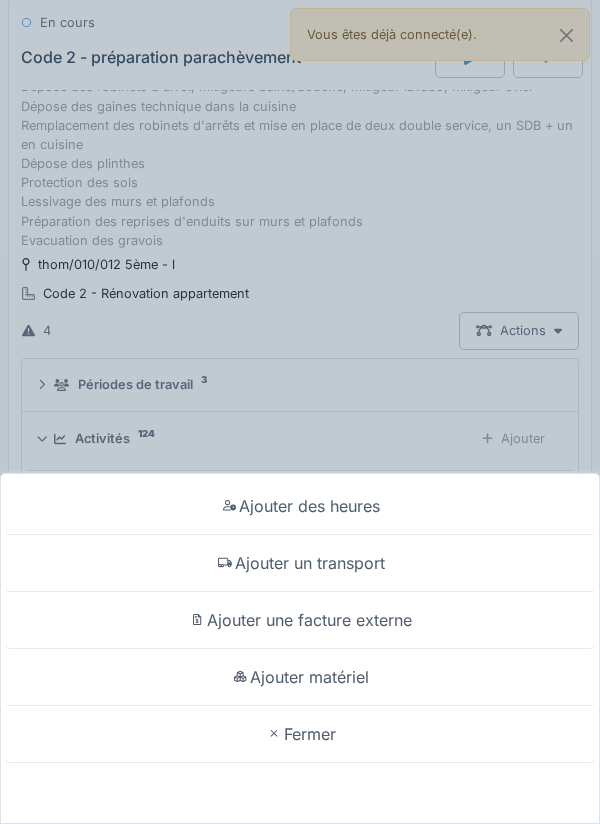 click on "Ajouter matériel" at bounding box center [300, 677] 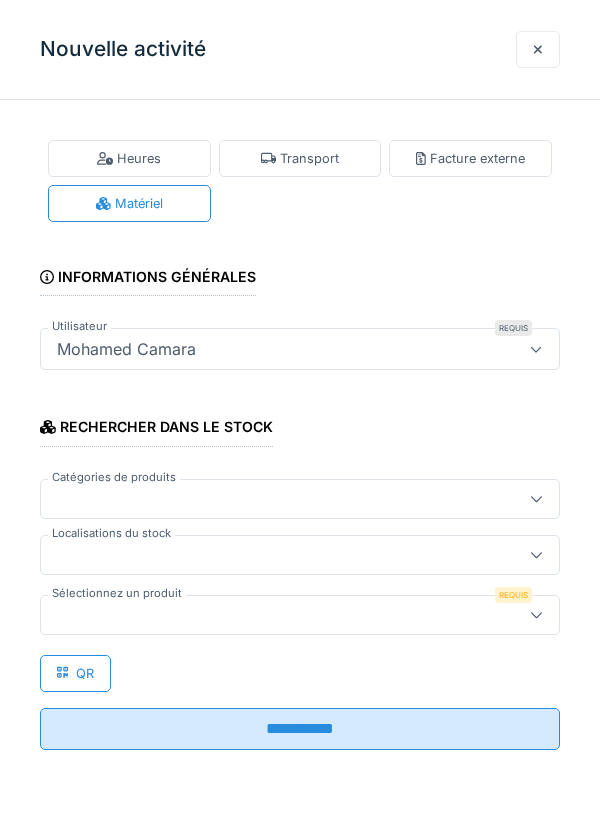click at bounding box center (536, 614) 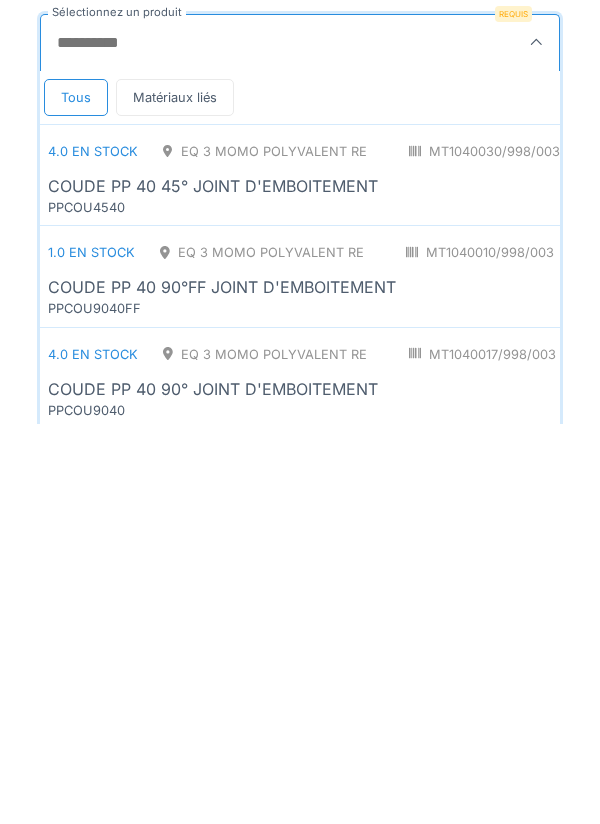 scroll, scrollTop: 187, scrollLeft: 0, axis: vertical 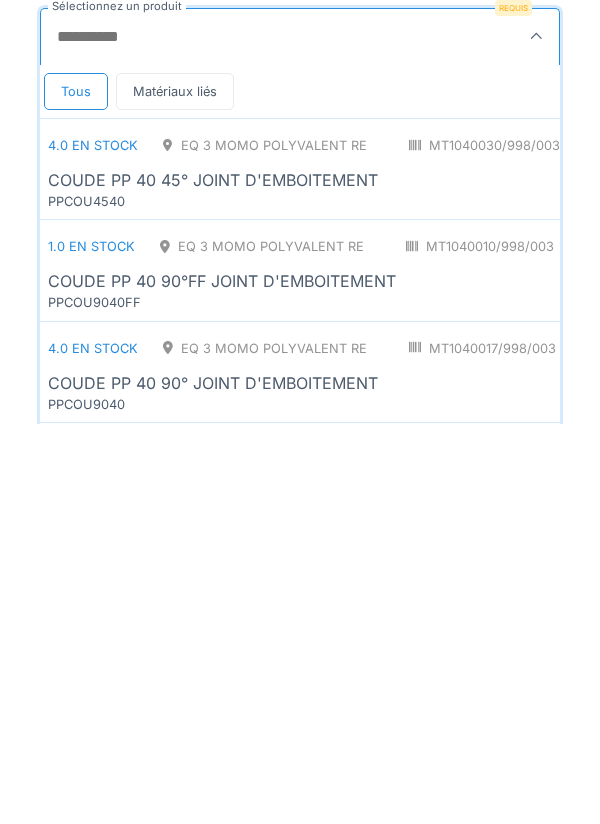click on "COUDE PP 40 45° JOINT D'EMBOITEMENT" at bounding box center (213, 580) 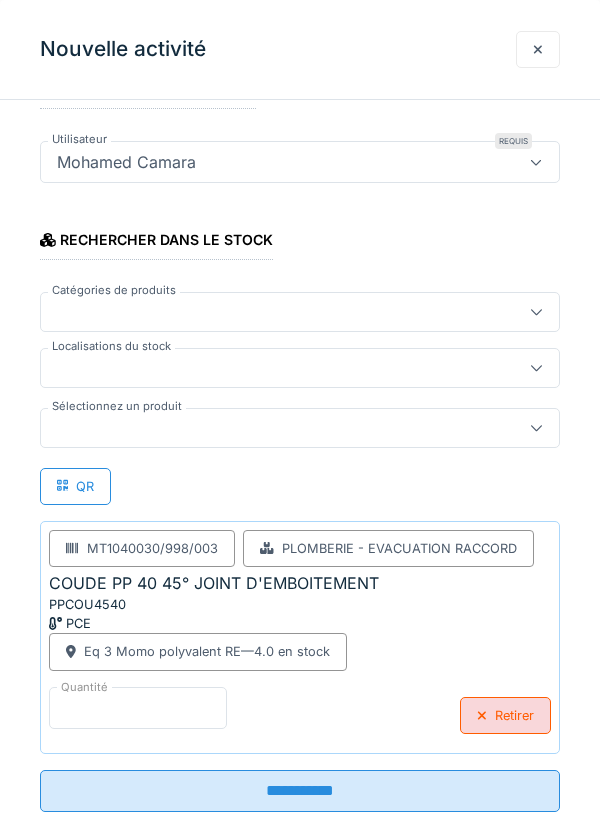 click on "*" at bounding box center (138, 708) 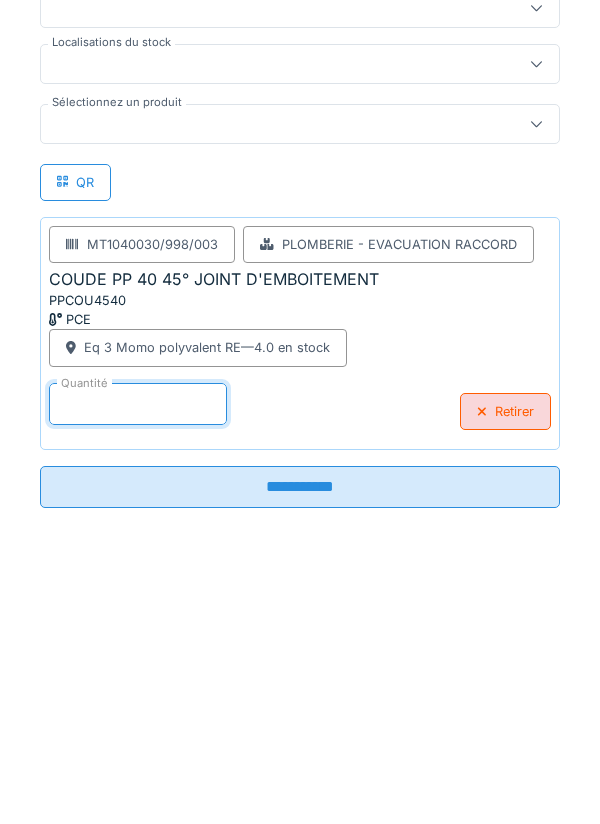 scroll, scrollTop: 230, scrollLeft: 0, axis: vertical 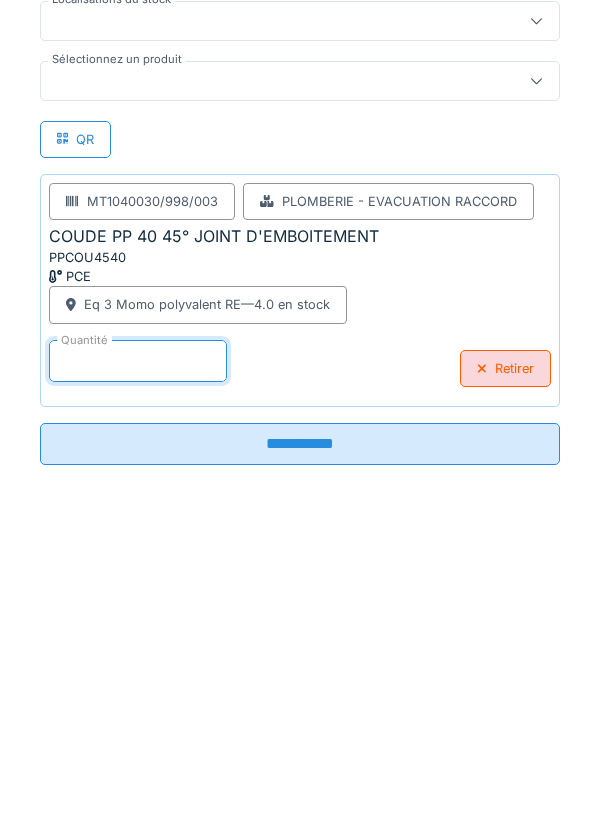 type on "*" 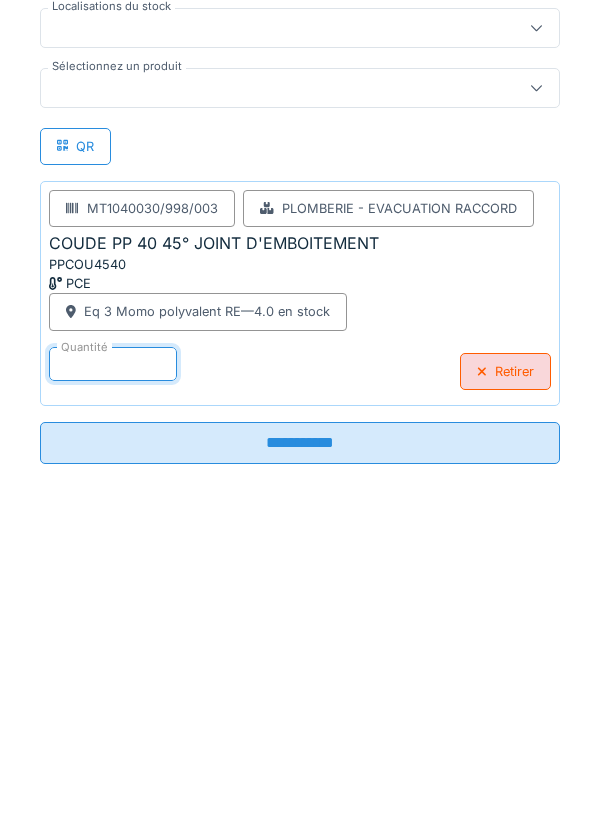click on "**********" at bounding box center (300, 747) 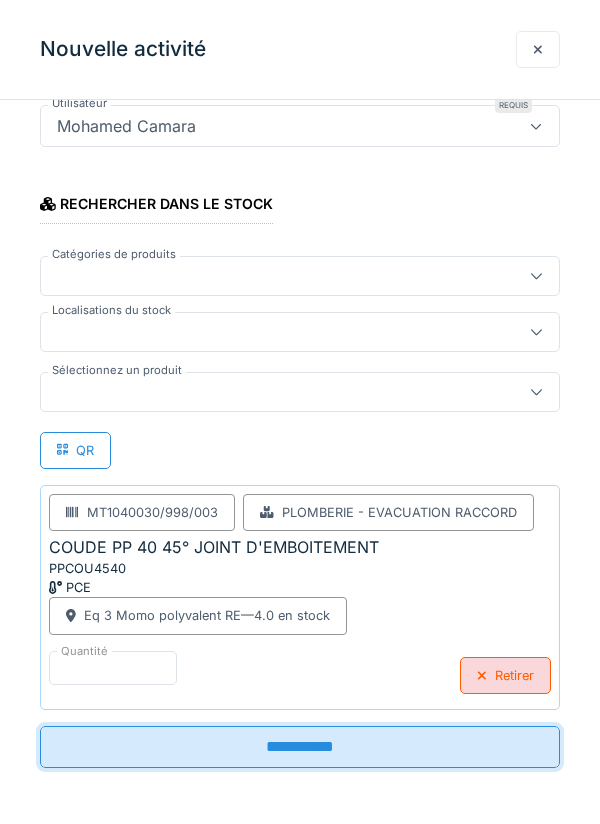 scroll, scrollTop: 223, scrollLeft: 0, axis: vertical 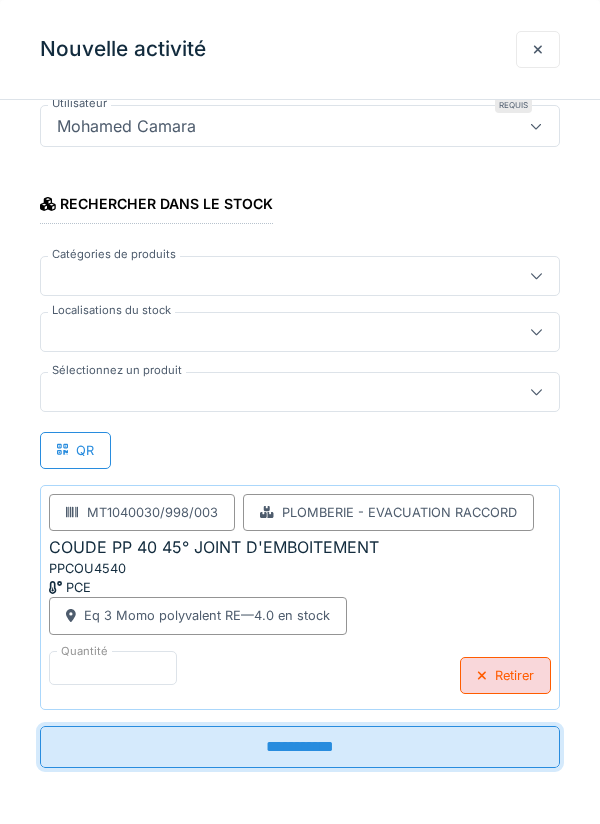 click on "**********" at bounding box center (300, 747) 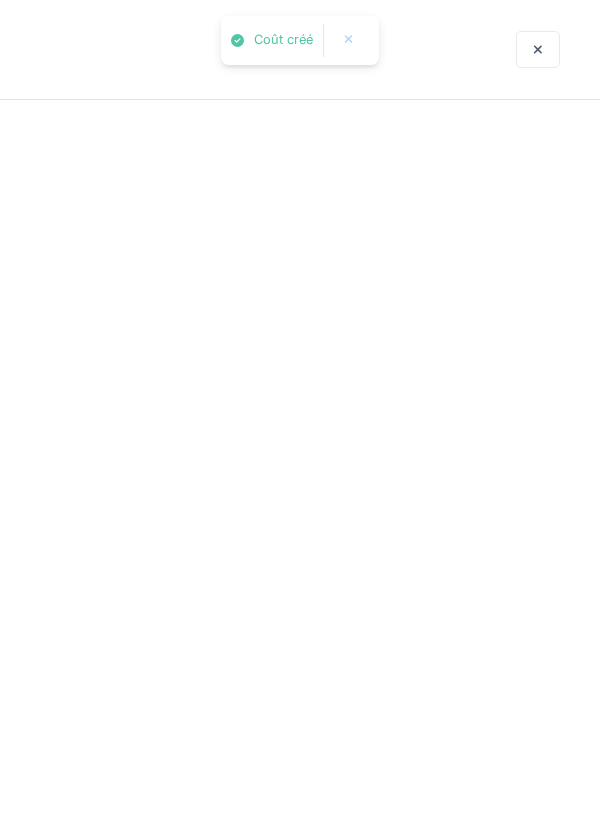 scroll, scrollTop: 0, scrollLeft: 0, axis: both 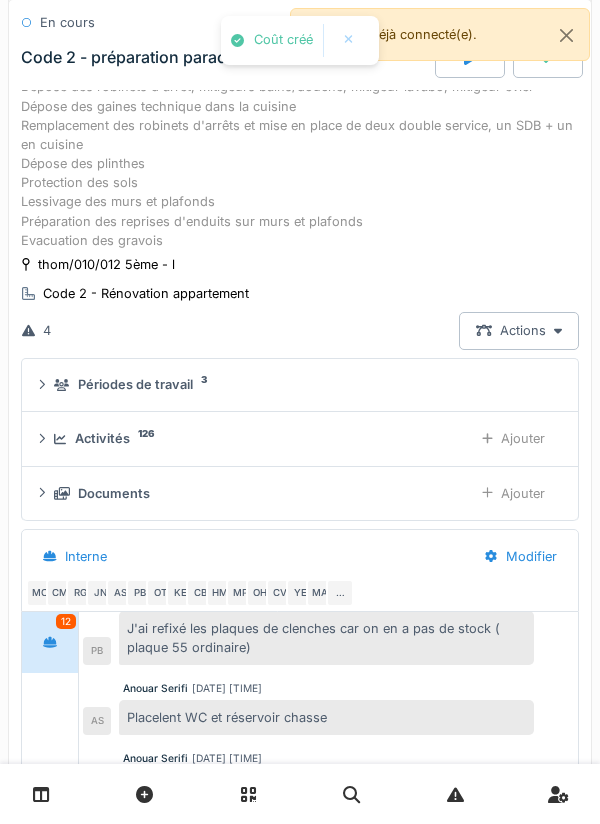 click on "Ajouter" at bounding box center (513, 438) 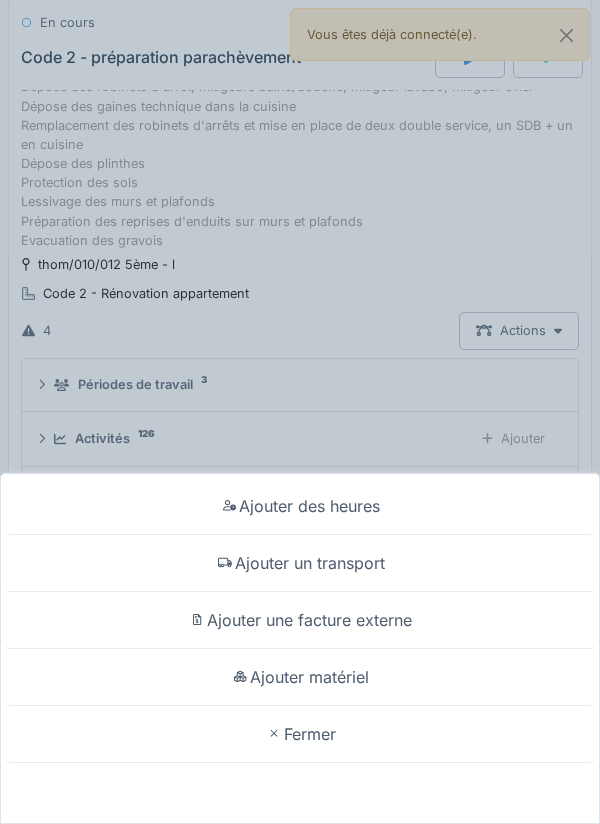 click on "Ajouter matériel" at bounding box center (300, 677) 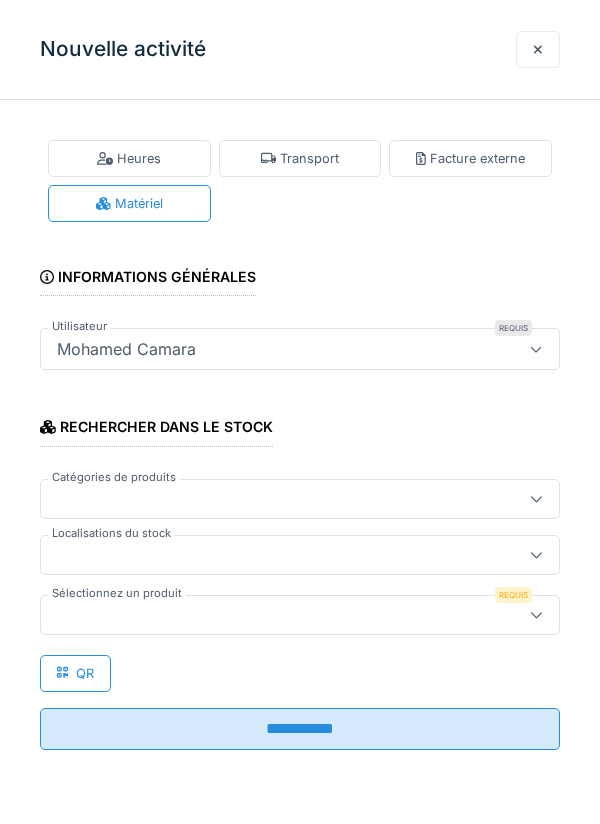 click 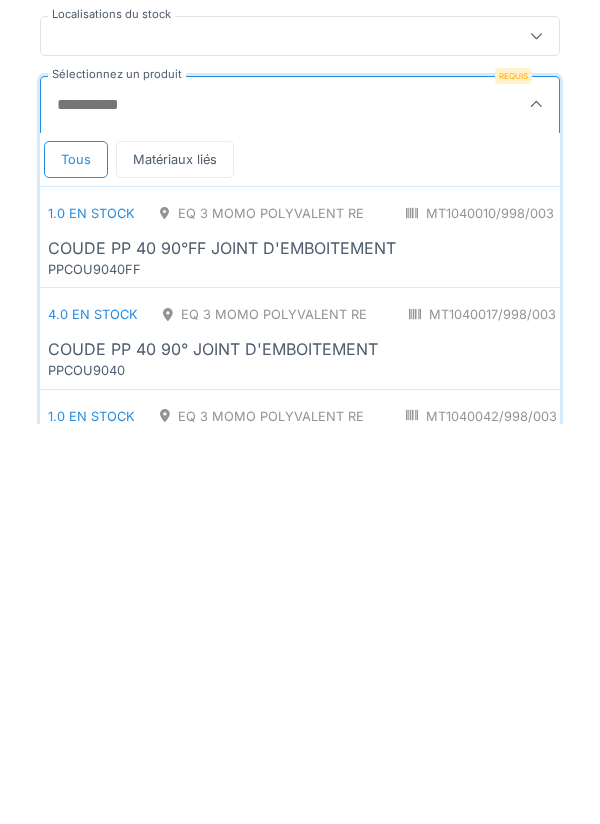 scroll, scrollTop: 129, scrollLeft: 0, axis: vertical 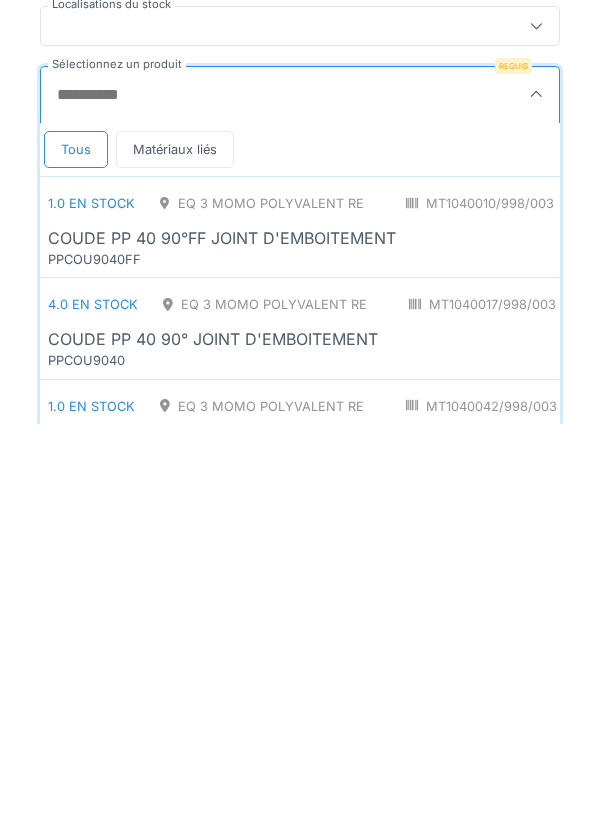 click on "Eq 3 Momo polyvalent RE" at bounding box center [262, 603] 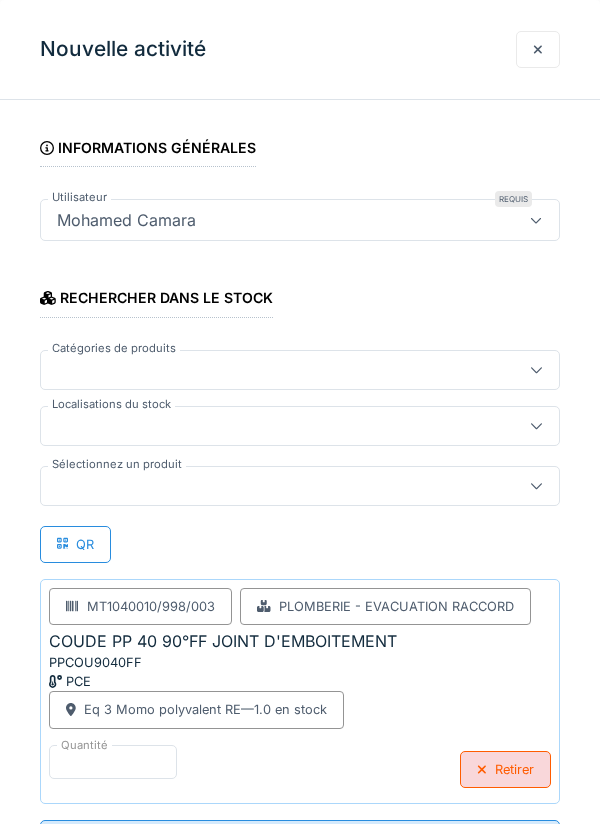 scroll, scrollTop: 127, scrollLeft: 0, axis: vertical 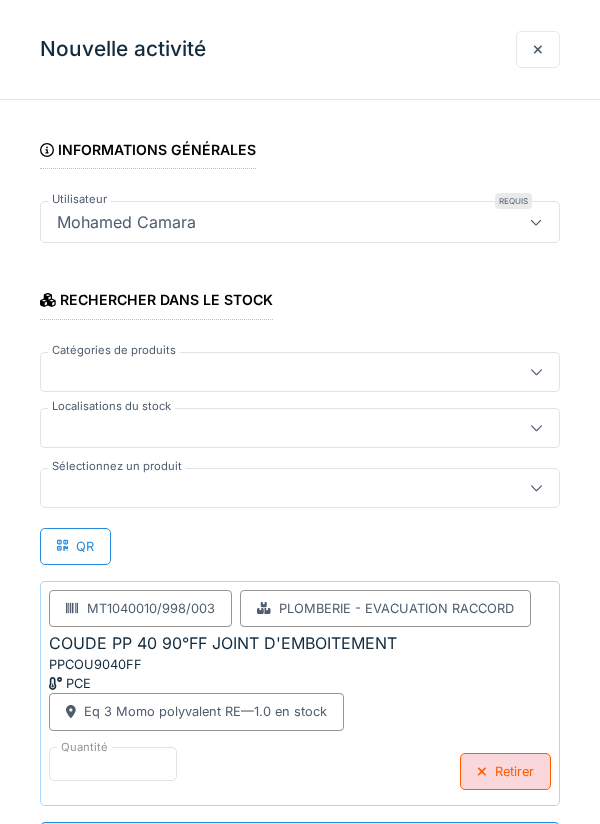 click on "**********" at bounding box center [300, 843] 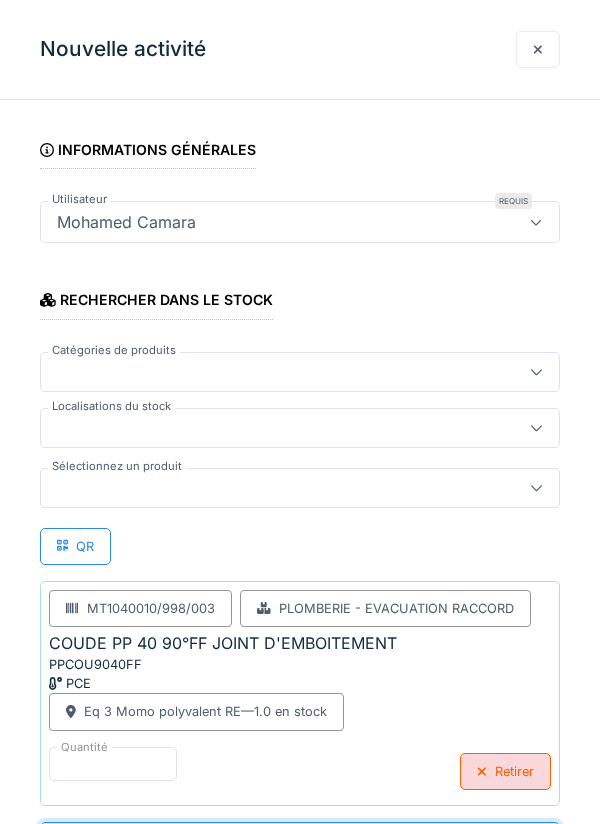 click on "**********" at bounding box center [300, 843] 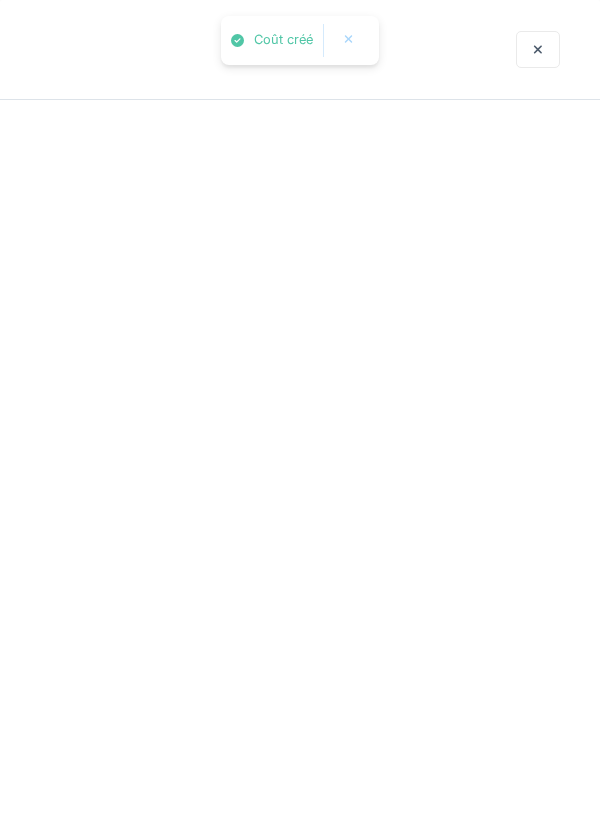 scroll, scrollTop: 0, scrollLeft: 0, axis: both 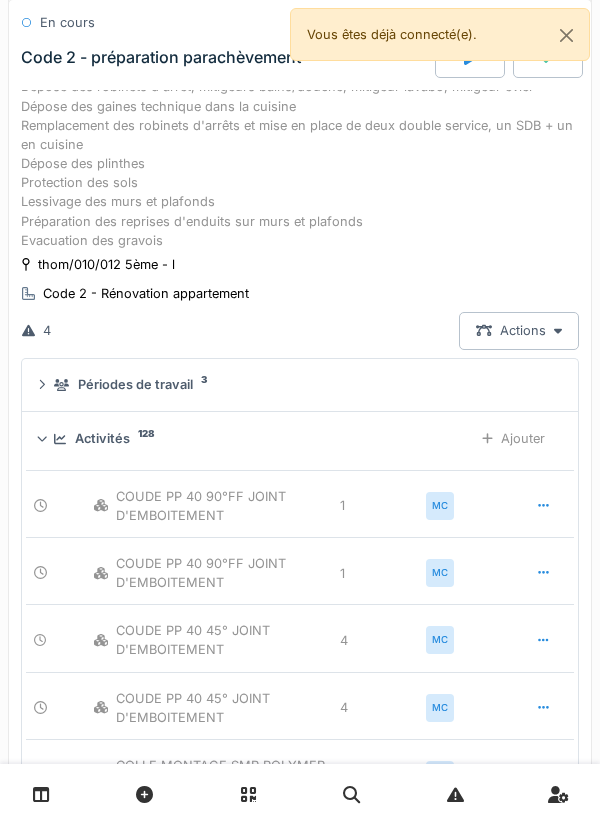 click at bounding box center (543, 505) 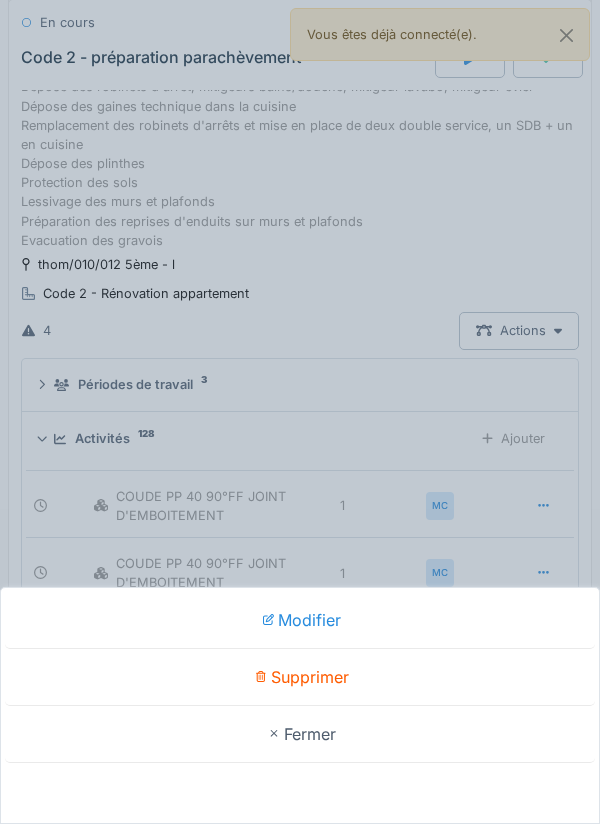 click on "Supprimer" at bounding box center [300, 677] 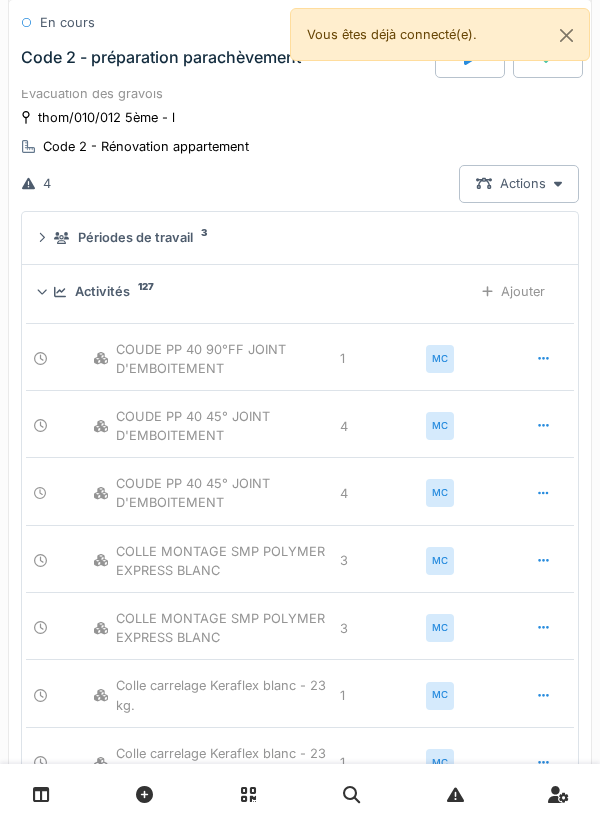 scroll, scrollTop: 3317, scrollLeft: 0, axis: vertical 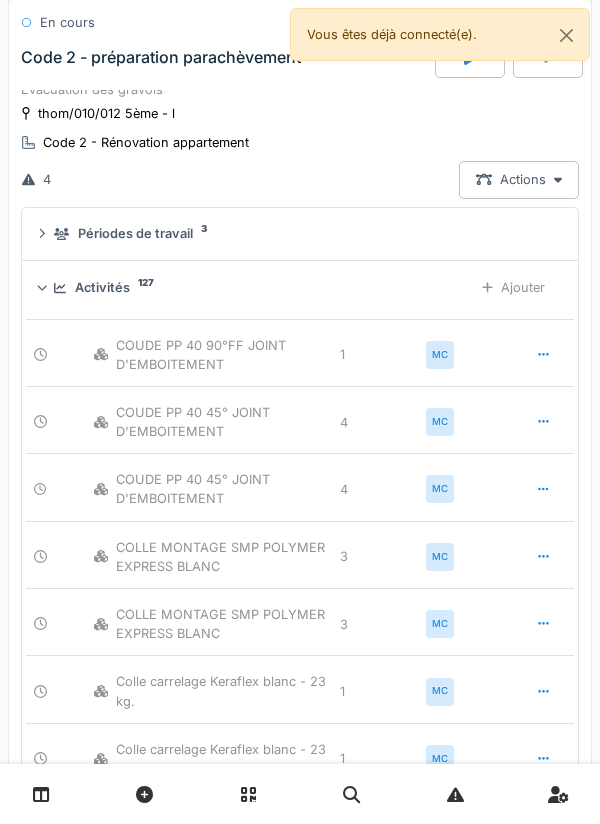 click 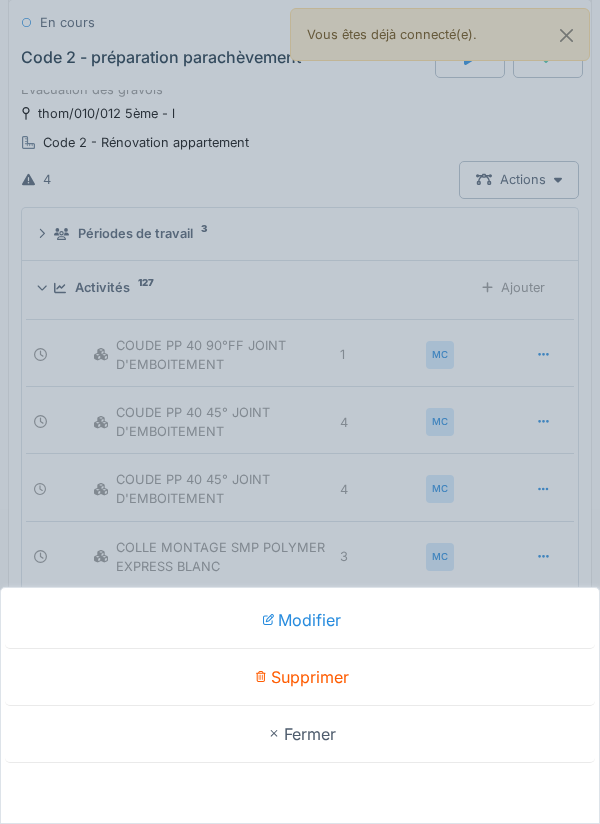 click on "Supprimer" at bounding box center (300, 677) 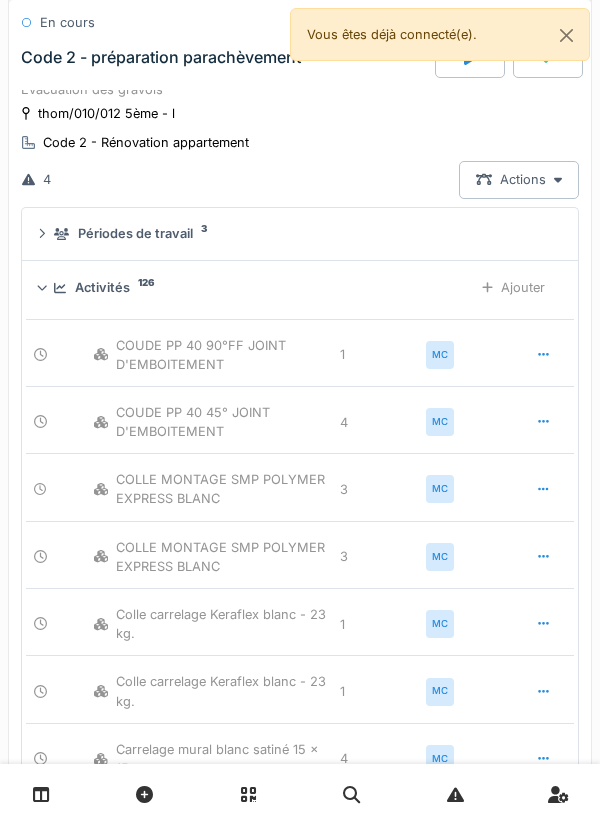 click 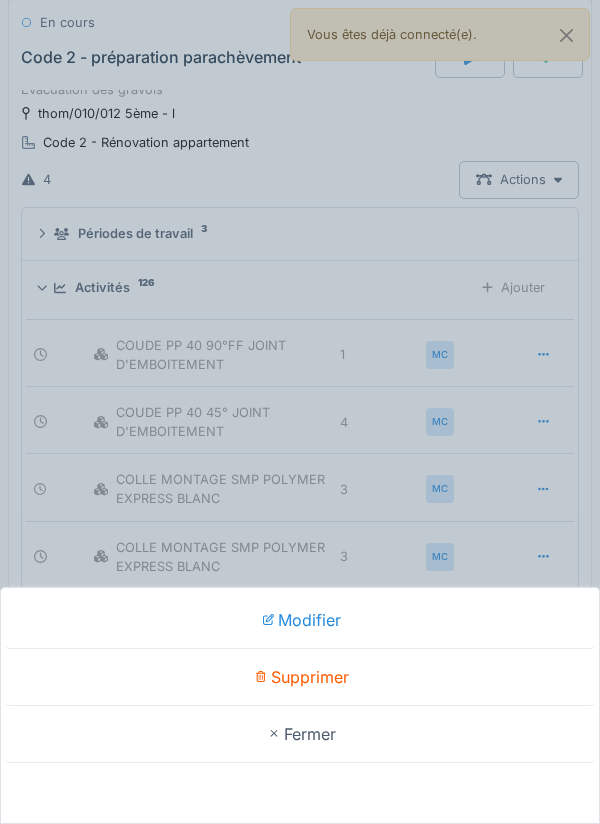 click on "Supprimer" at bounding box center [300, 677] 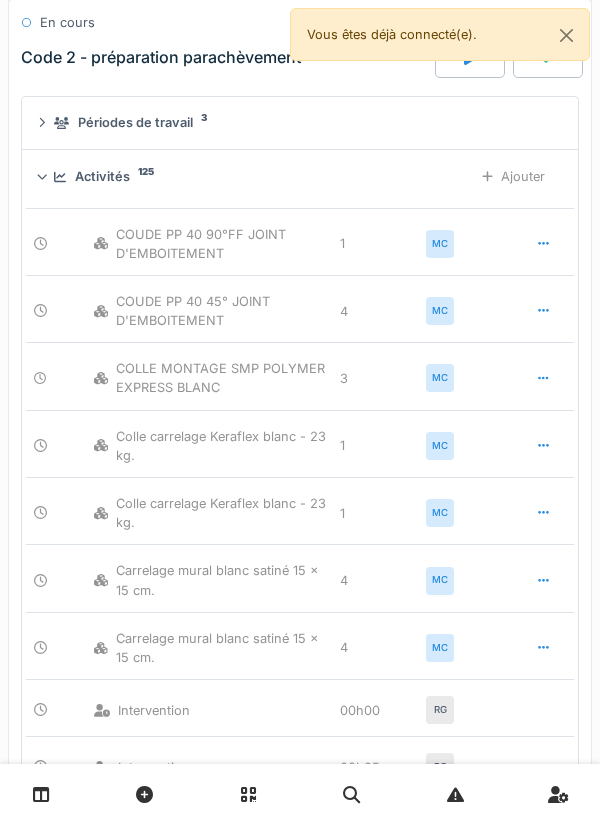 scroll, scrollTop: 3438, scrollLeft: 0, axis: vertical 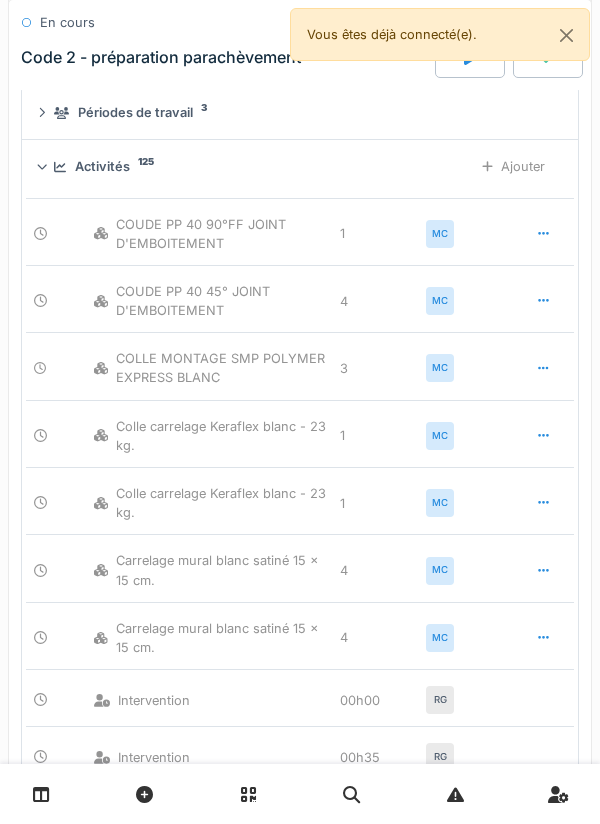 click 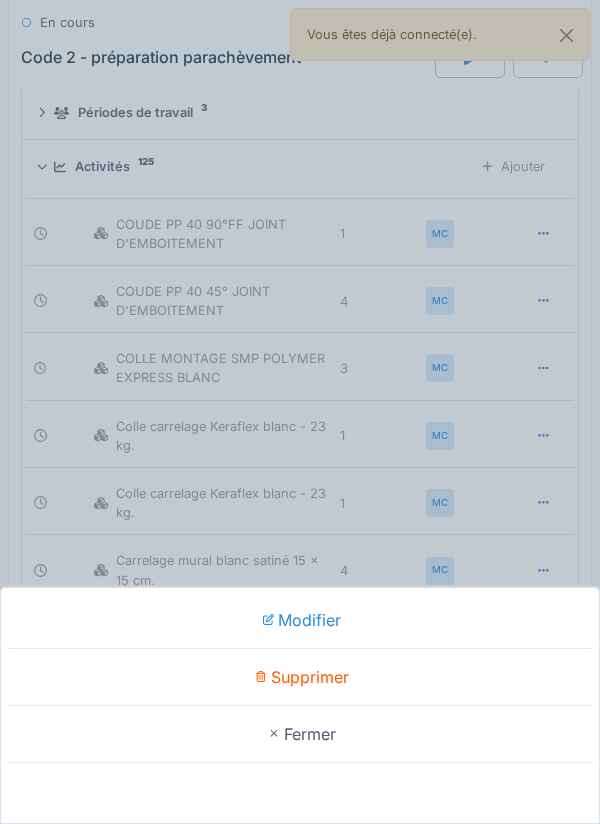 click on "Supprimer" at bounding box center (300, 677) 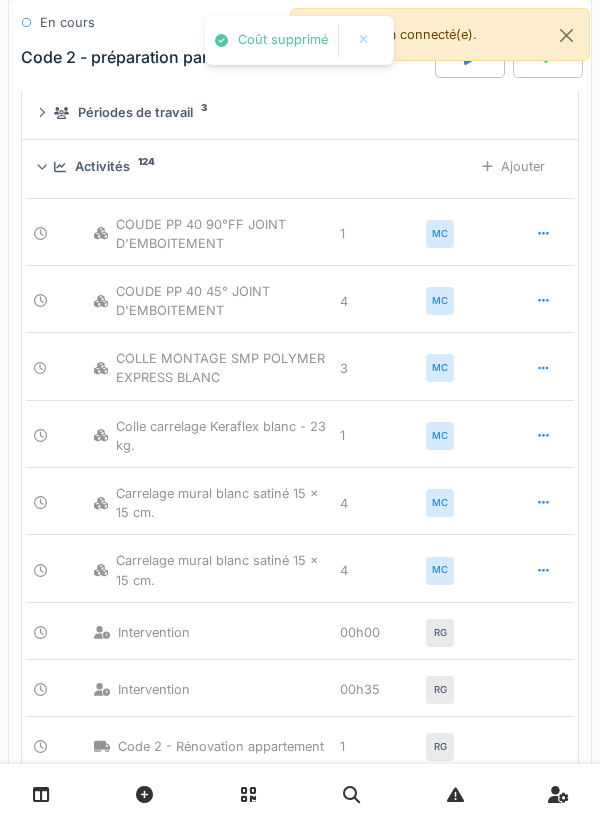 click 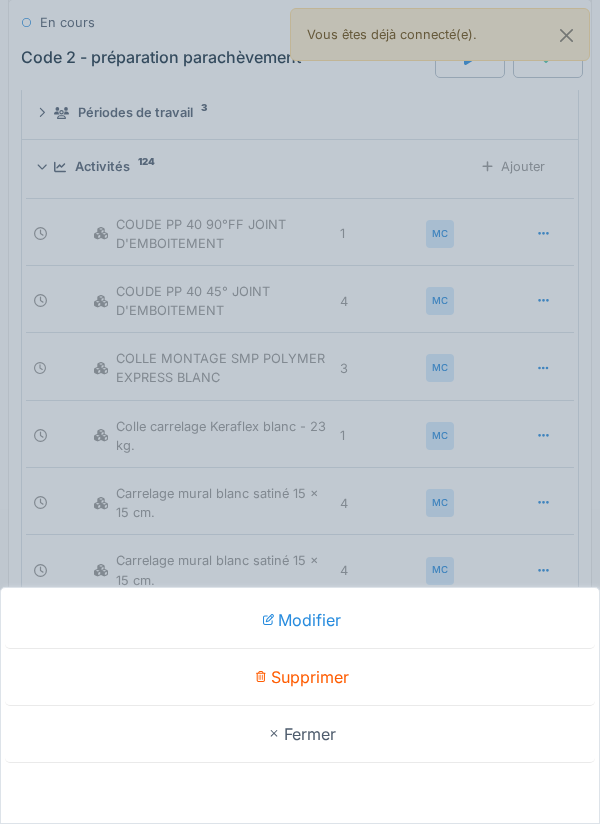 click on "Supprimer" at bounding box center [300, 677] 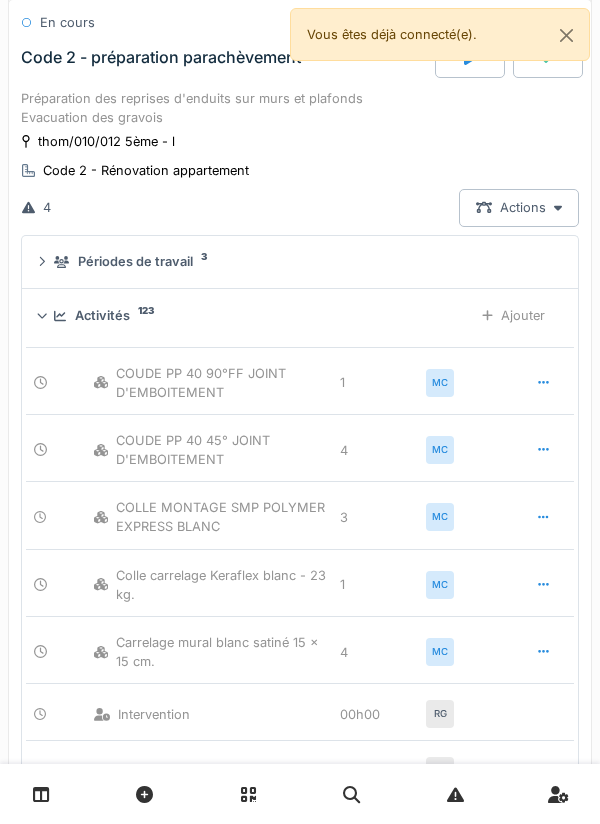 scroll, scrollTop: 3301, scrollLeft: 0, axis: vertical 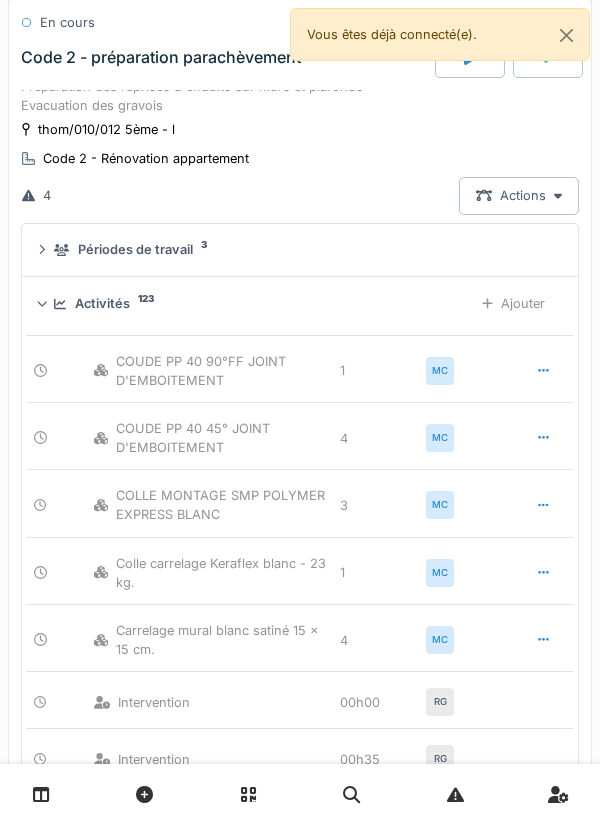 click on "Ajouter" at bounding box center (513, 303) 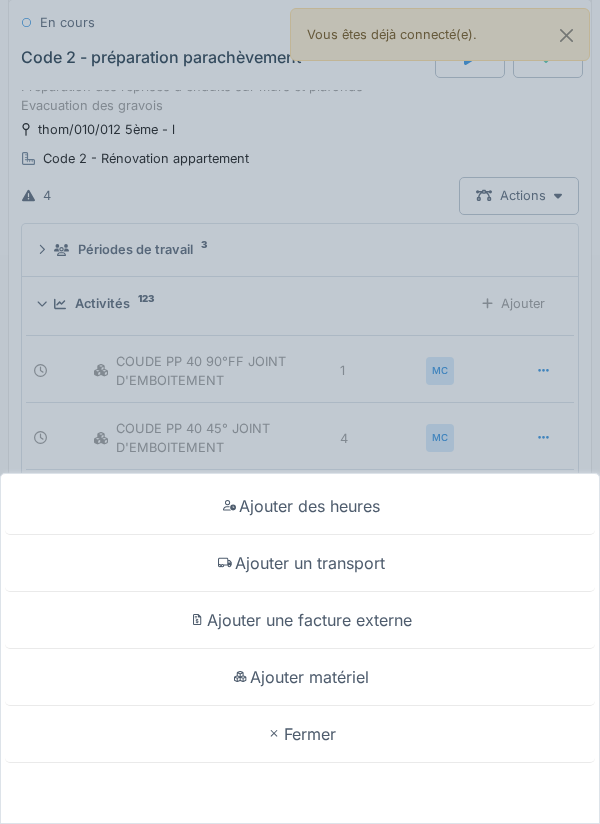 click on "Ajouter matériel" at bounding box center (300, 677) 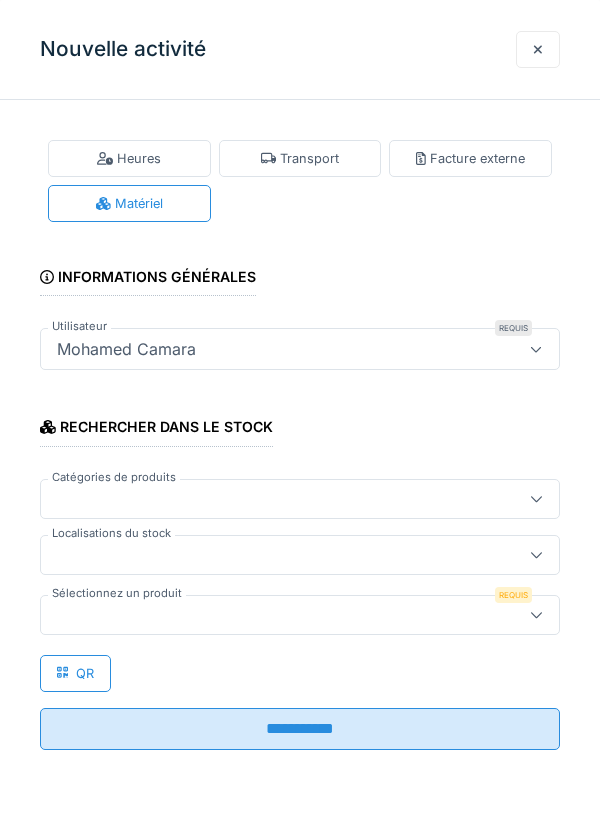 click 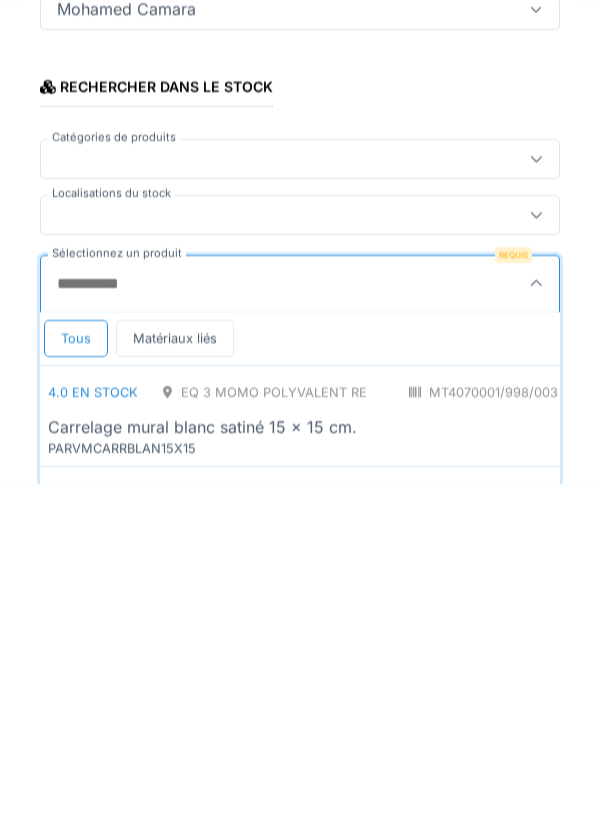 scroll, scrollTop: 383, scrollLeft: 0, axis: vertical 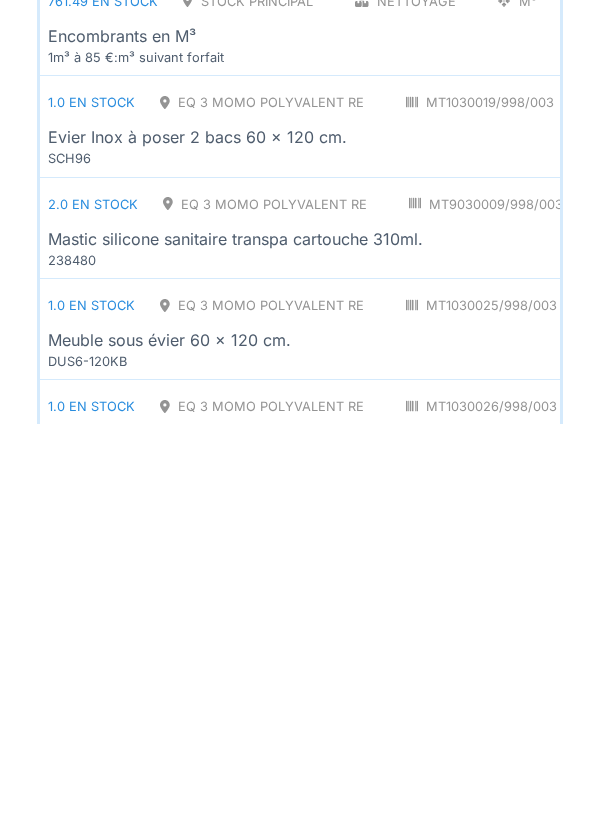 click on "Eq 3 Momo polyvalent RE" at bounding box center [262, 502] 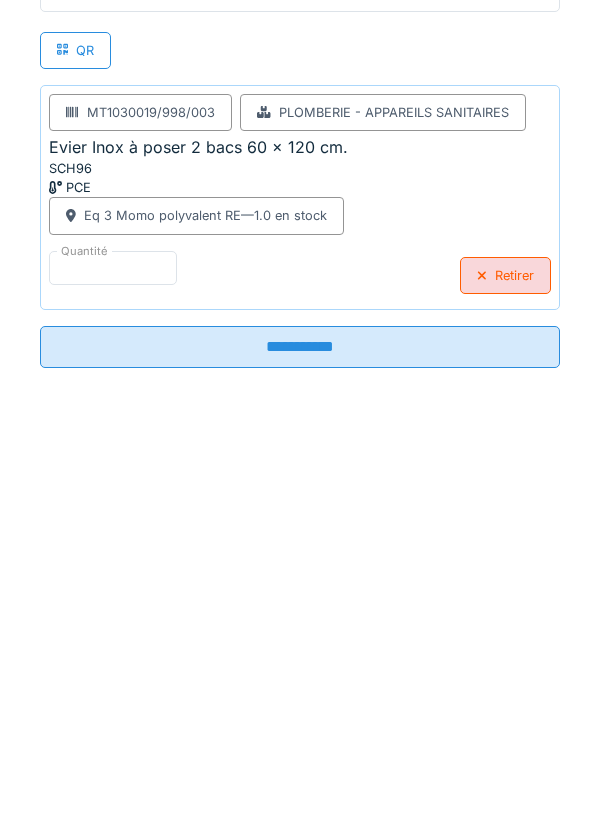 scroll, scrollTop: 223, scrollLeft: 0, axis: vertical 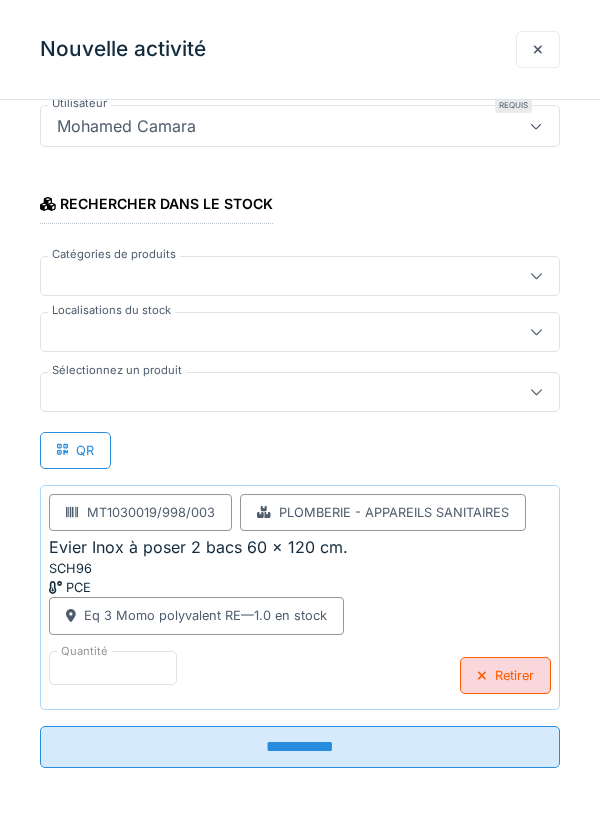 click on "**********" at bounding box center [300, 747] 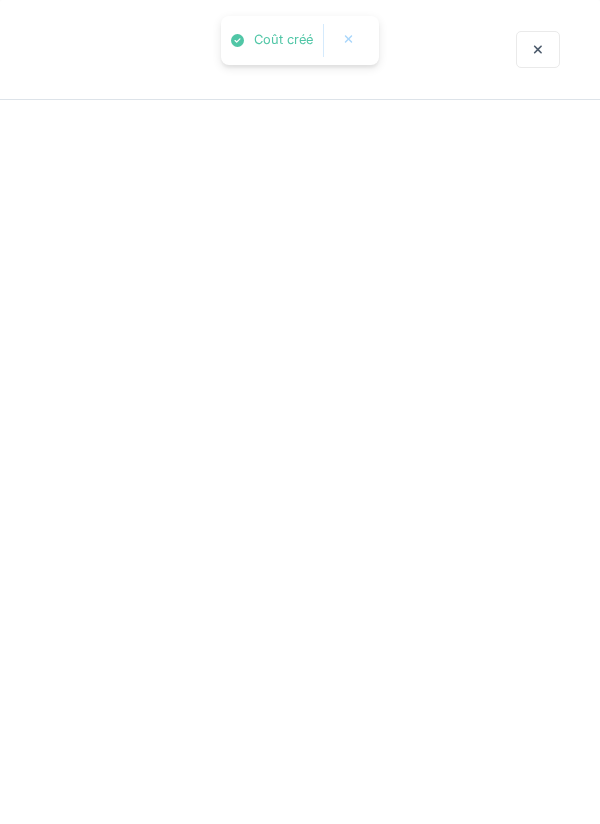 scroll, scrollTop: 0, scrollLeft: 0, axis: both 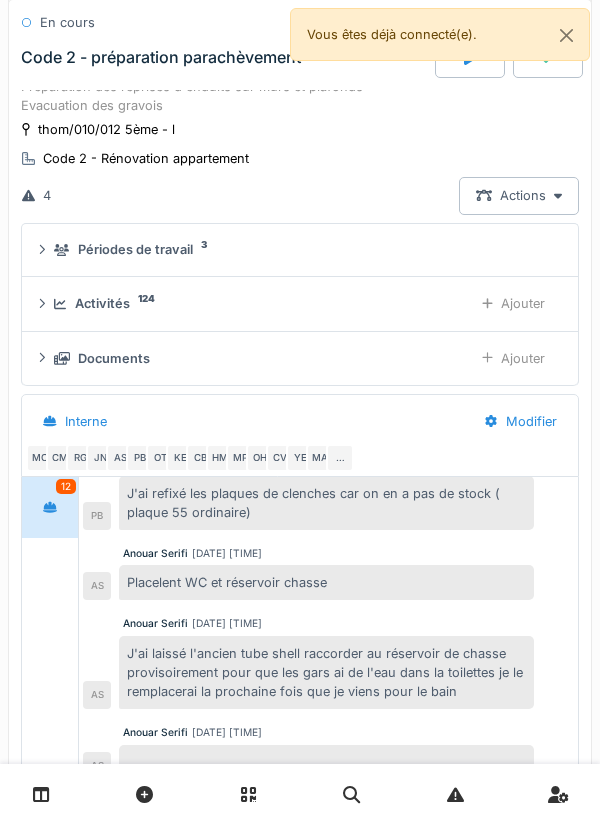 click on "Ajouter" at bounding box center (513, 303) 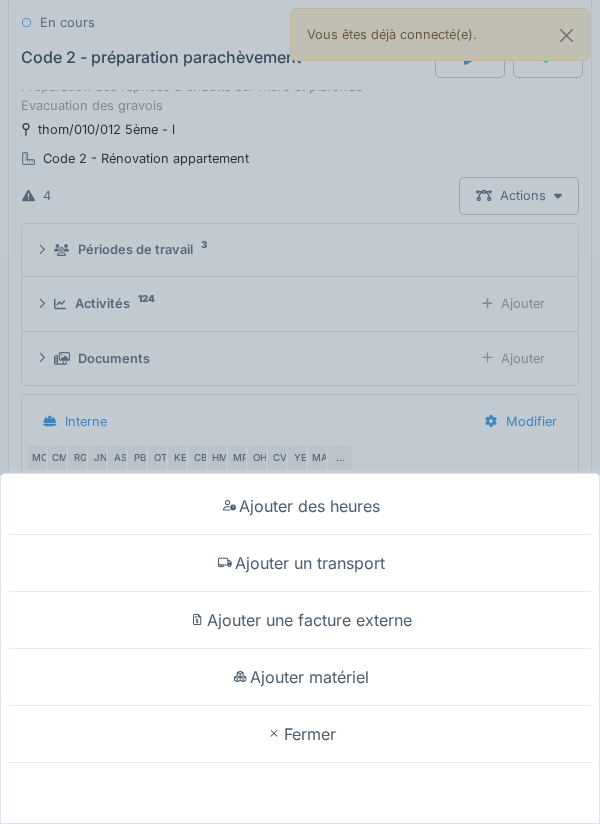 click on "Ajouter matériel" at bounding box center [300, 677] 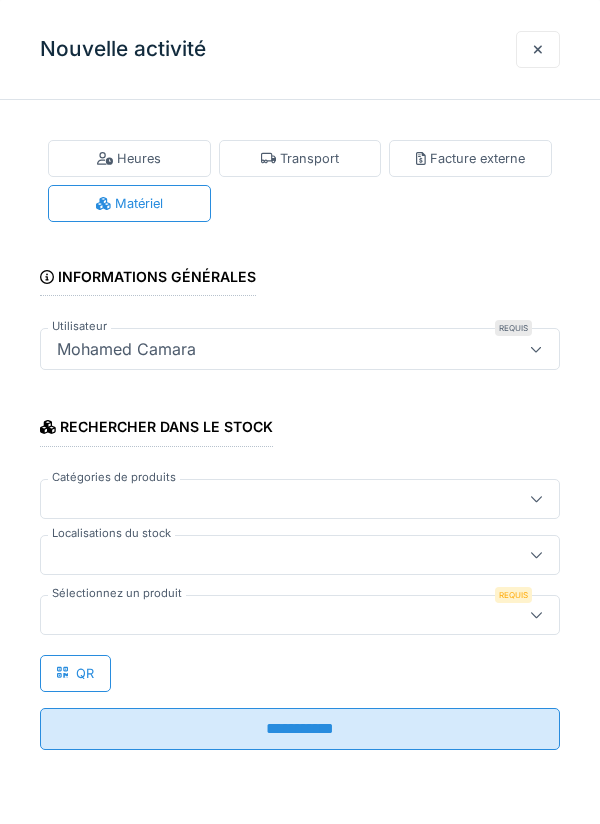 click 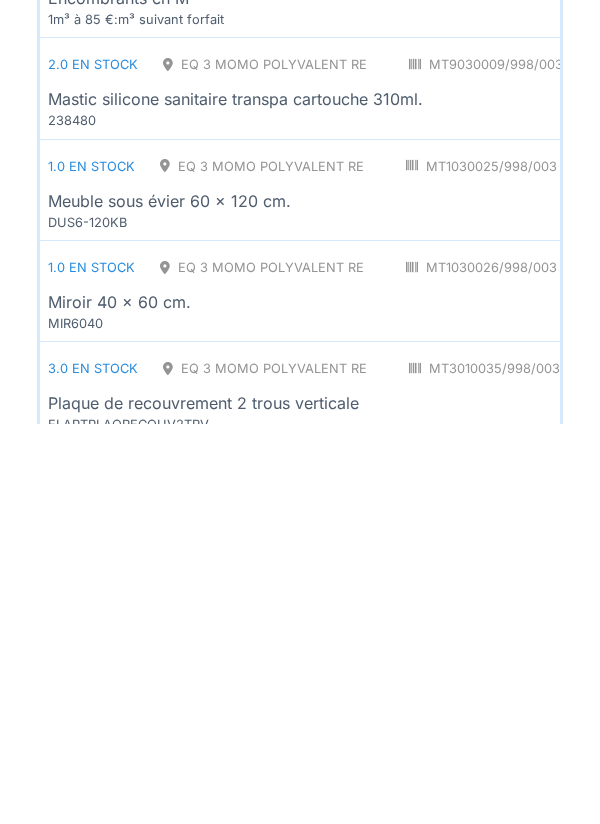 scroll, scrollTop: 1185, scrollLeft: 0, axis: vertical 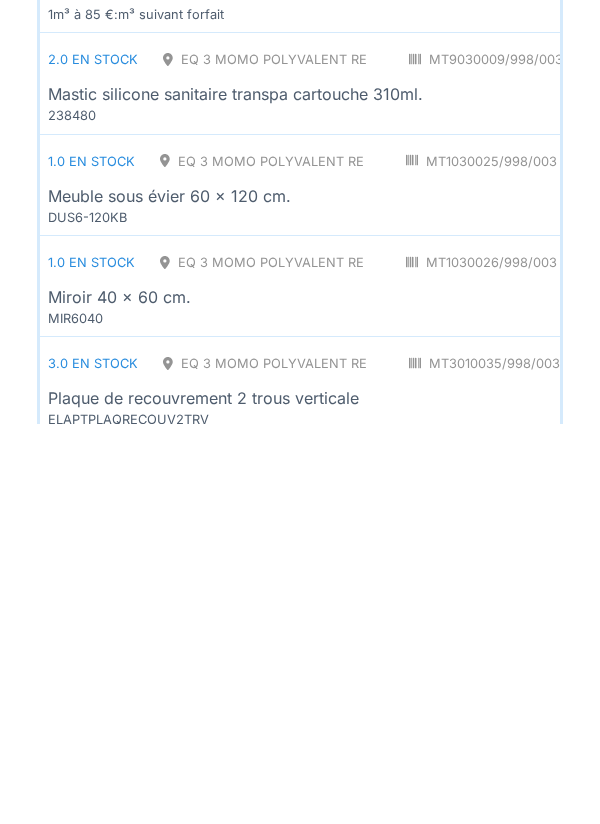 click on "Meuble sous évier 60 x 120 cm." at bounding box center (169, 596) 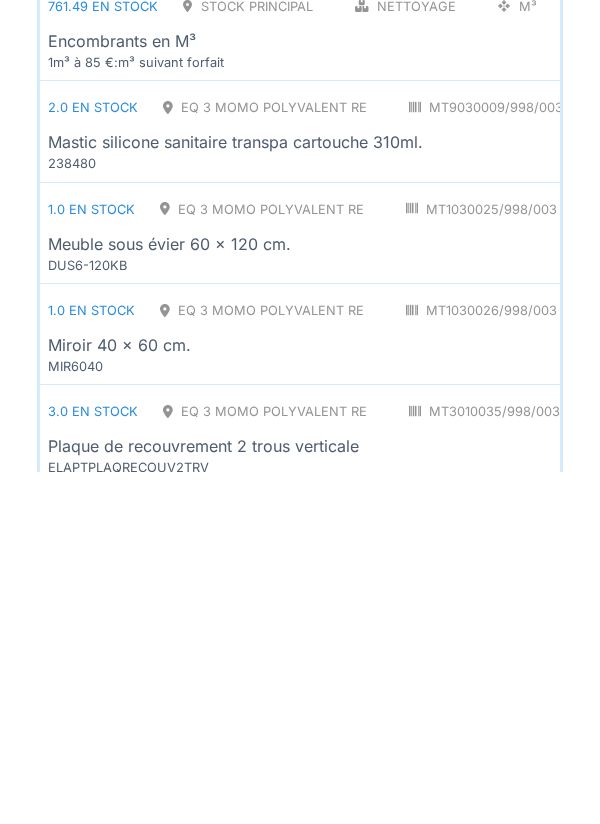 scroll, scrollTop: 223, scrollLeft: 0, axis: vertical 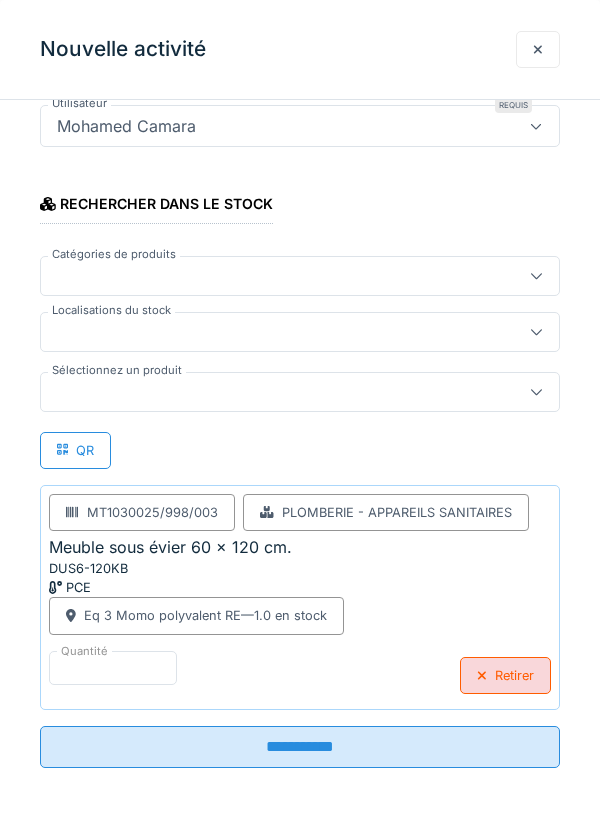 click on "**********" at bounding box center [300, 747] 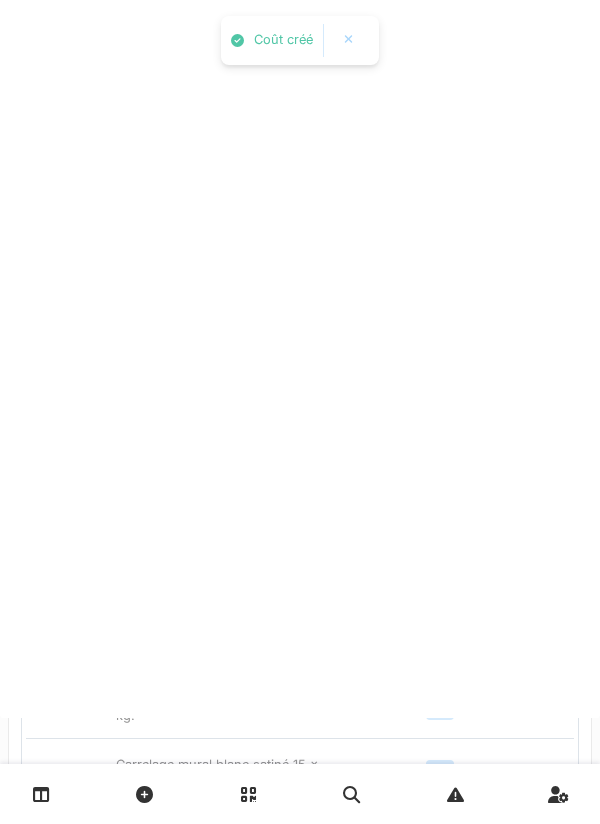 scroll, scrollTop: 0, scrollLeft: 0, axis: both 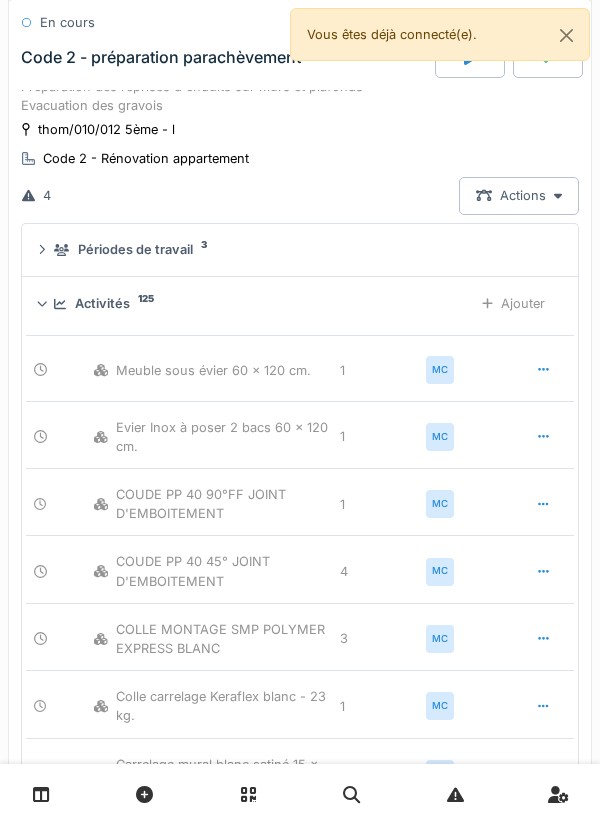 click on "Ajouter" at bounding box center (513, 303) 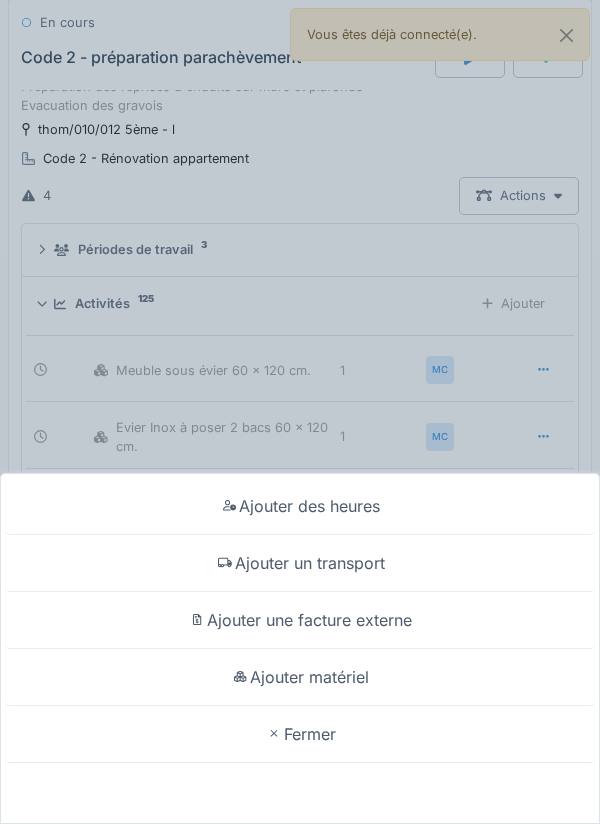 click on "Ajouter matériel" at bounding box center (300, 677) 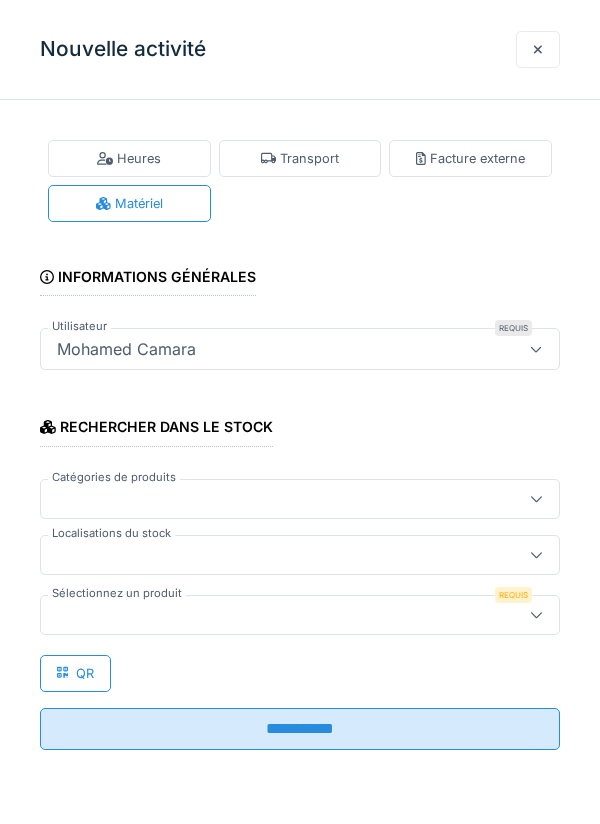 click at bounding box center (536, 614) 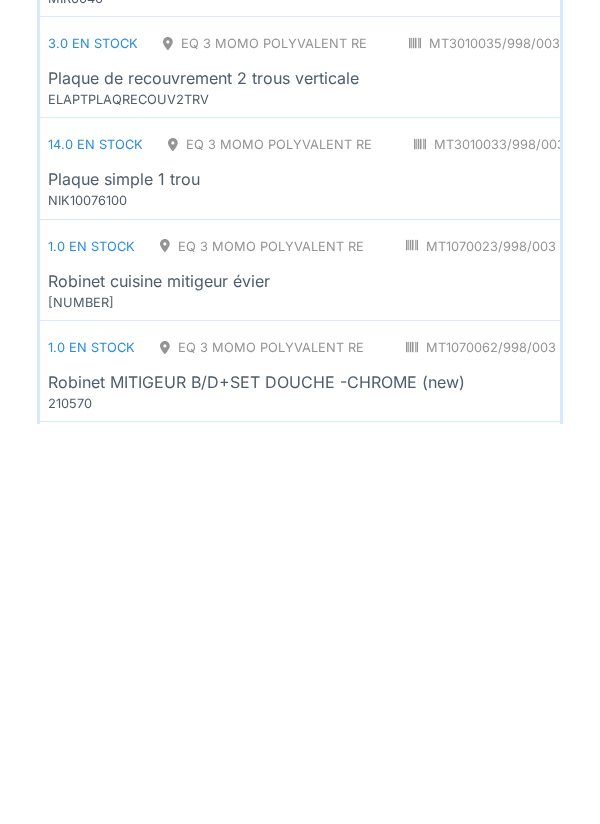 scroll, scrollTop: 1413, scrollLeft: 0, axis: vertical 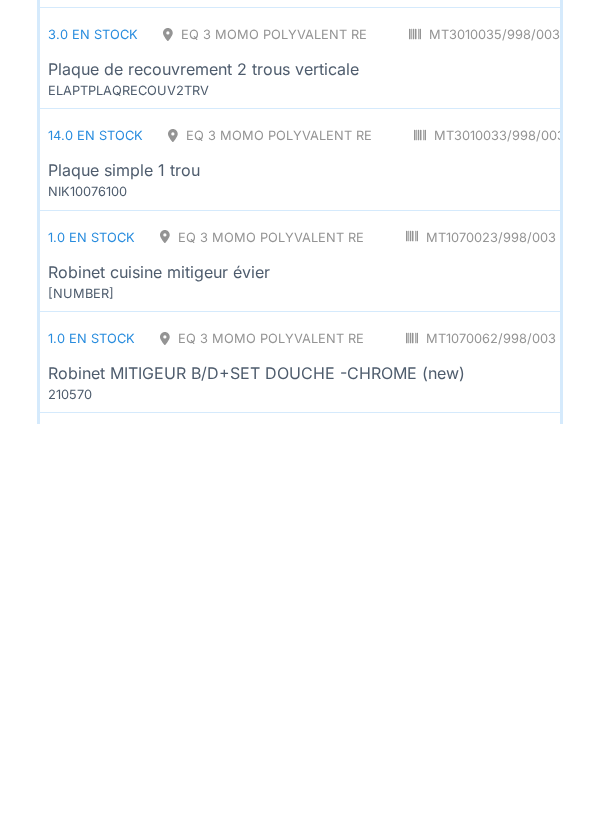 click on "Robinet cuisine mitigeur évier" at bounding box center (159, 672) 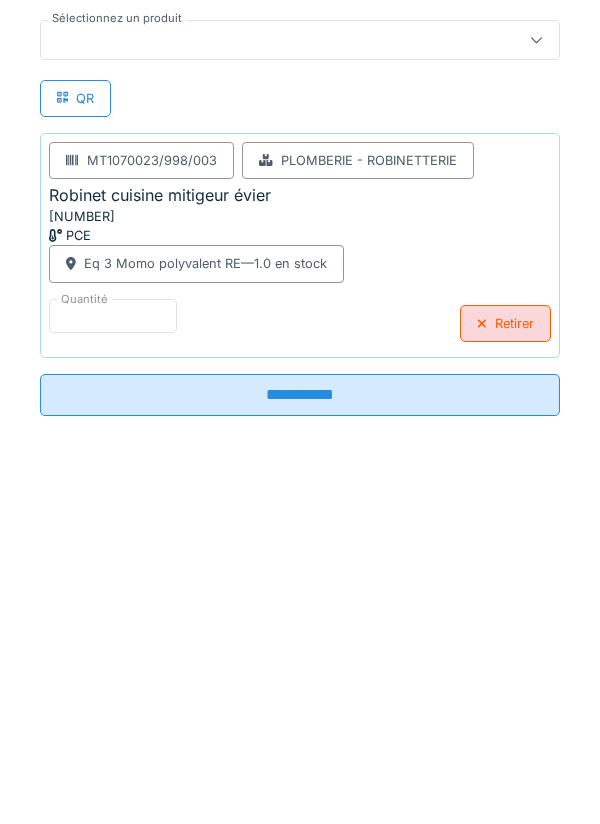 scroll, scrollTop: 223, scrollLeft: 0, axis: vertical 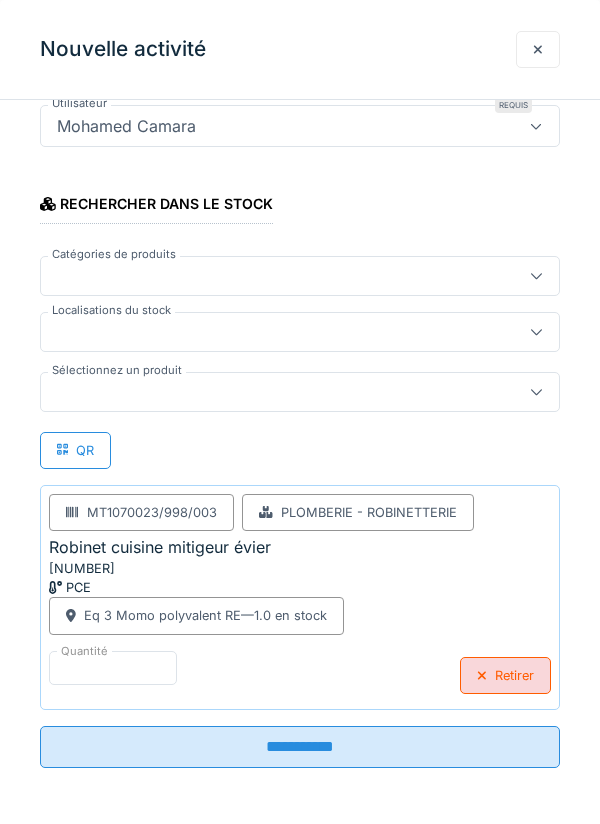 click on "**********" at bounding box center [300, 747] 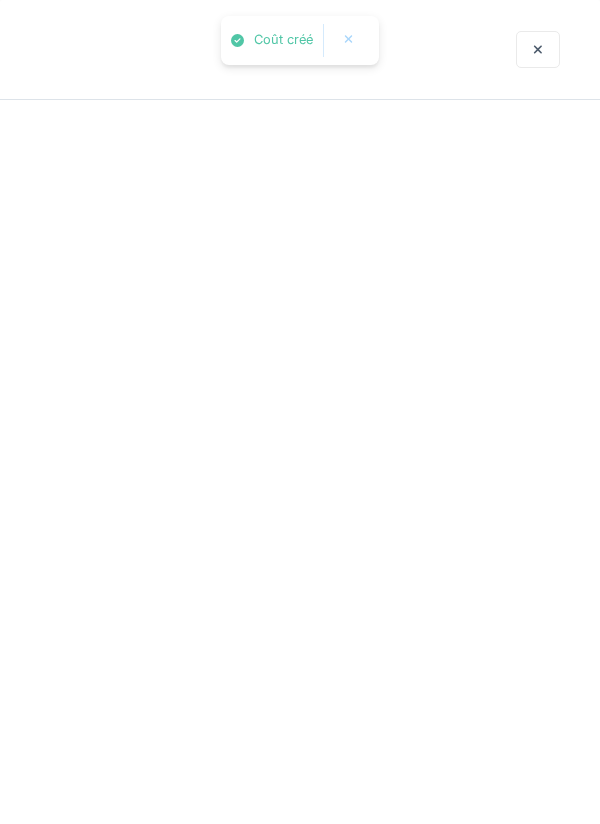 scroll, scrollTop: 0, scrollLeft: 0, axis: both 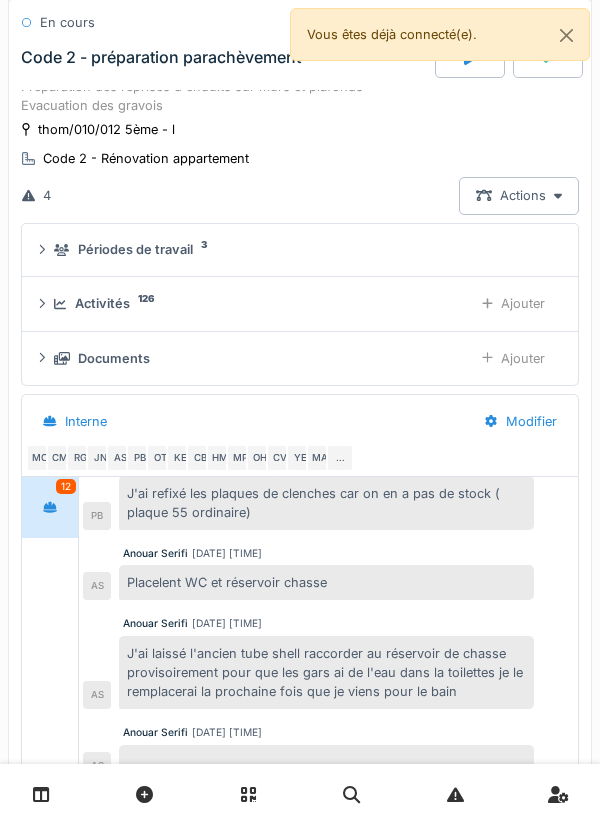 click on "Ajouter" at bounding box center [513, 303] 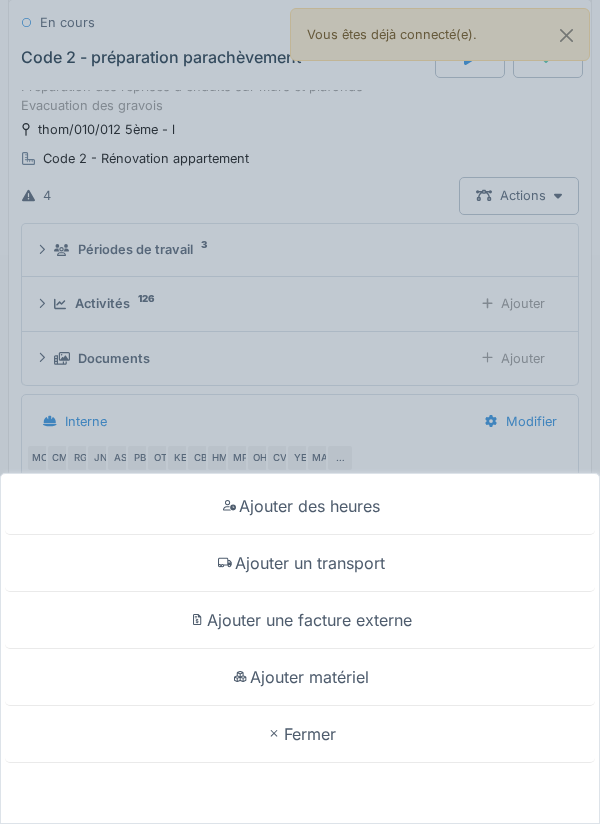 click on "Ajouter matériel" at bounding box center [300, 677] 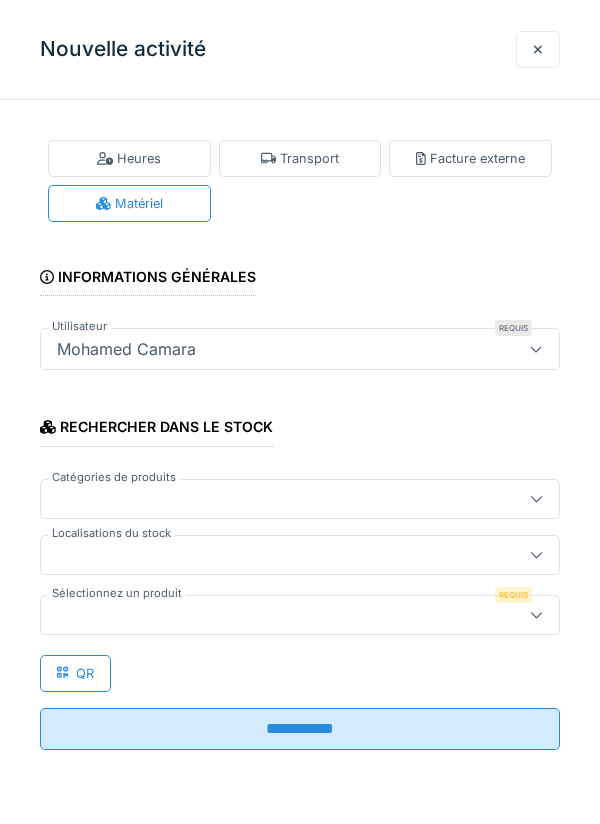 click 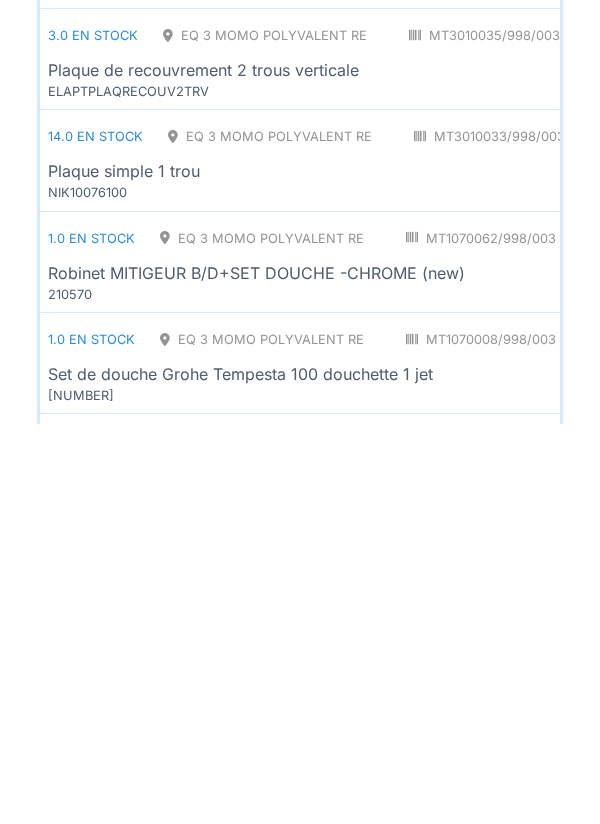 scroll, scrollTop: 1419, scrollLeft: 0, axis: vertical 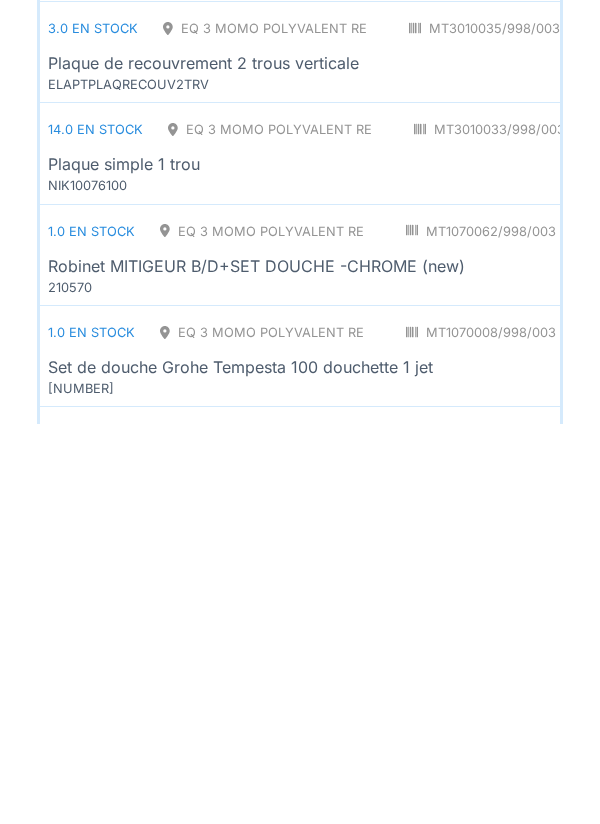 click on "Robinet MITIGEUR B/D+SET DOUCHE -CHROME (new)" at bounding box center (256, 666) 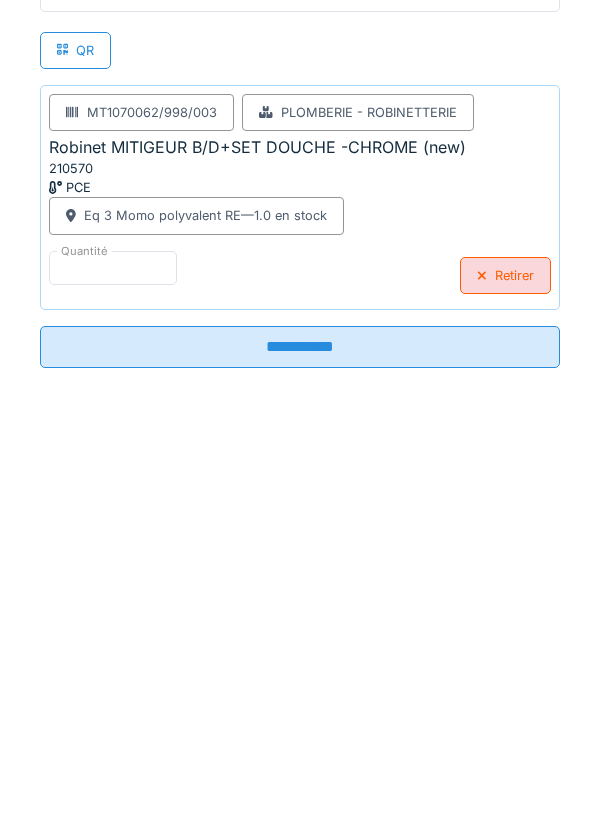 scroll, scrollTop: 223, scrollLeft: 0, axis: vertical 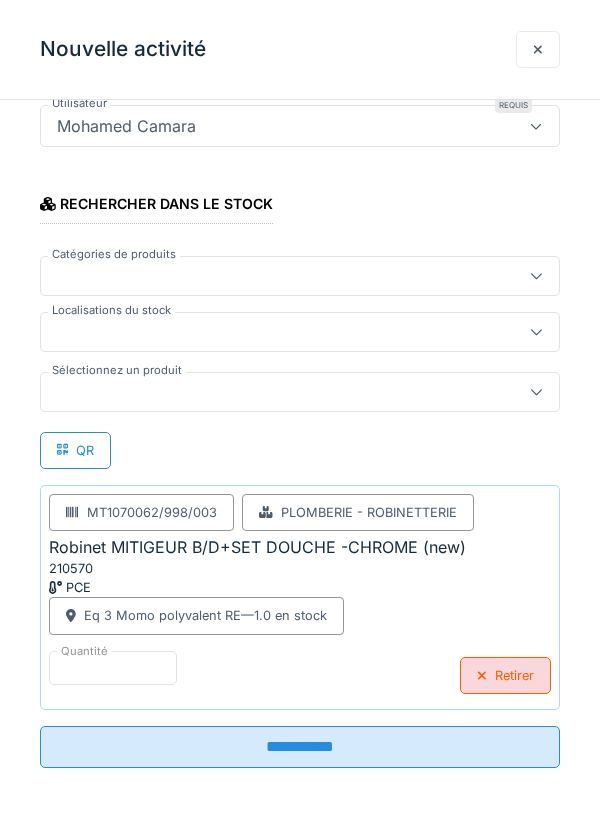 click on "**********" at bounding box center (300, 747) 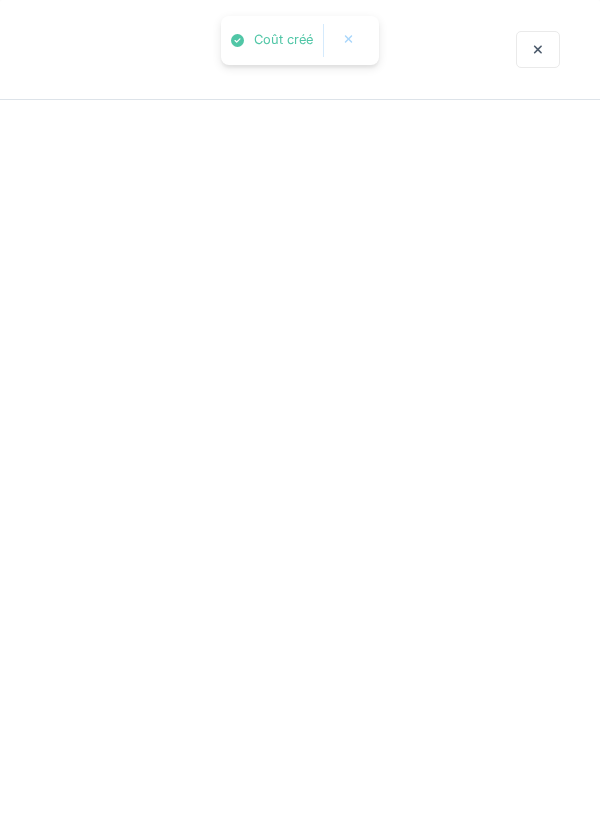 scroll, scrollTop: 0, scrollLeft: 0, axis: both 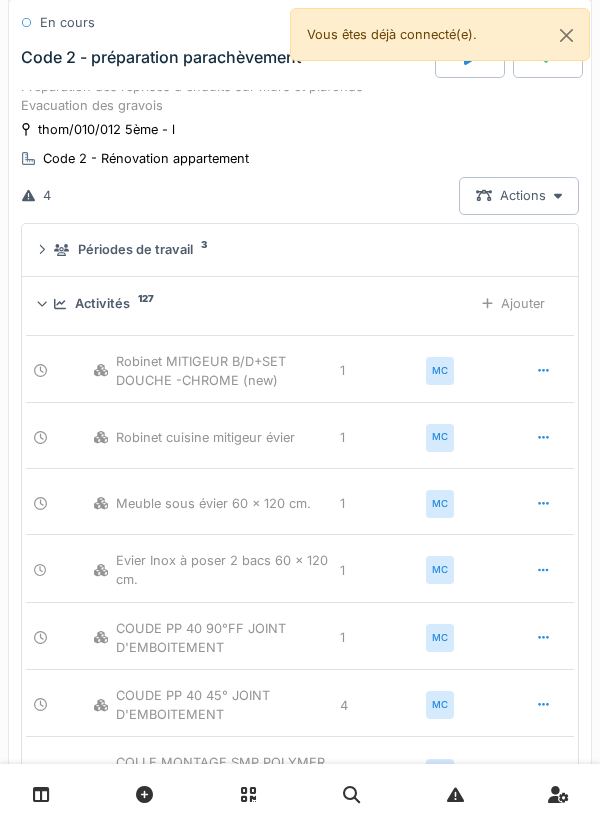 click on "Ajouter" at bounding box center (513, 303) 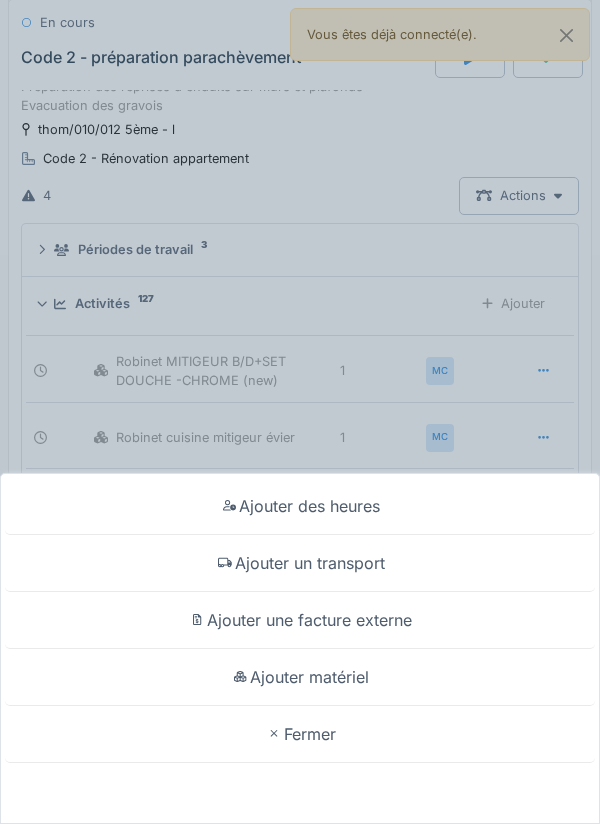 click on "Ajouter matériel" at bounding box center [300, 677] 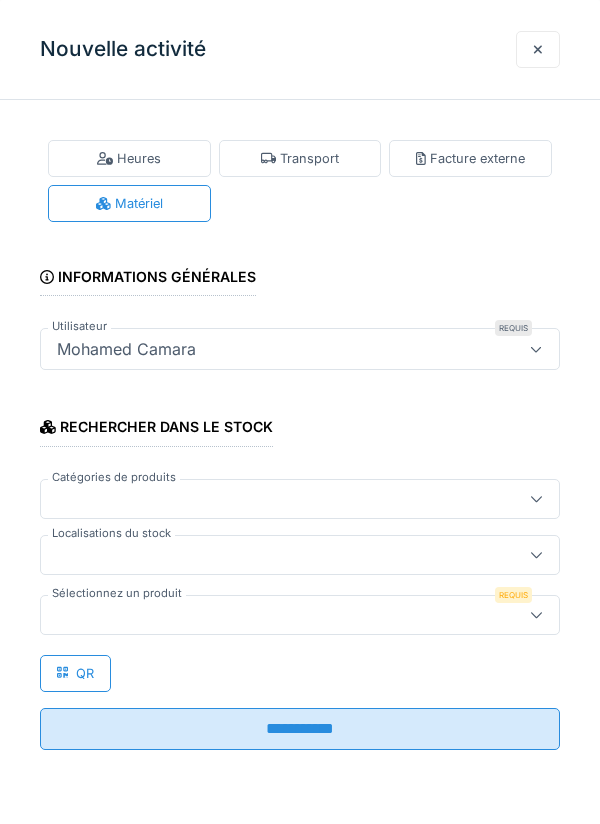 click 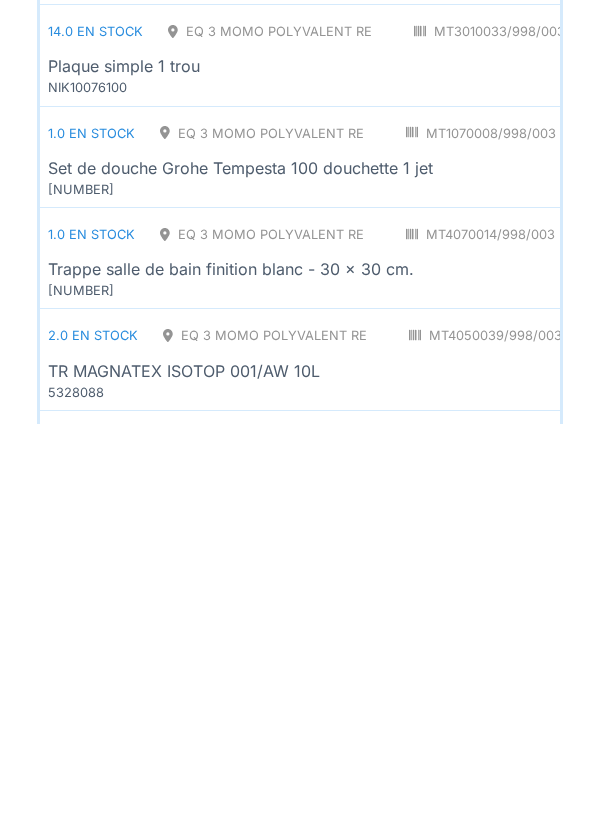scroll, scrollTop: 1530, scrollLeft: 0, axis: vertical 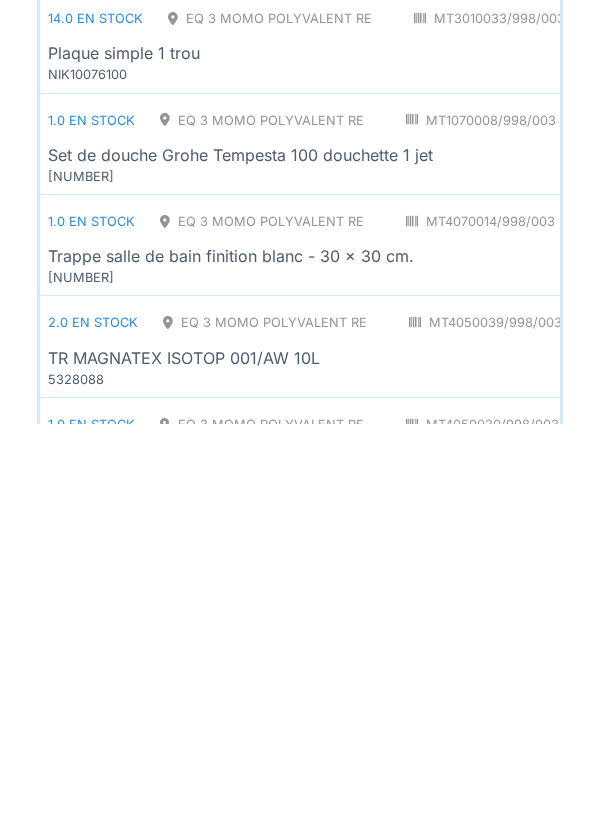 click on "Trappe salle de bain finition blanc - 30 x 30 cm." at bounding box center (231, 656) 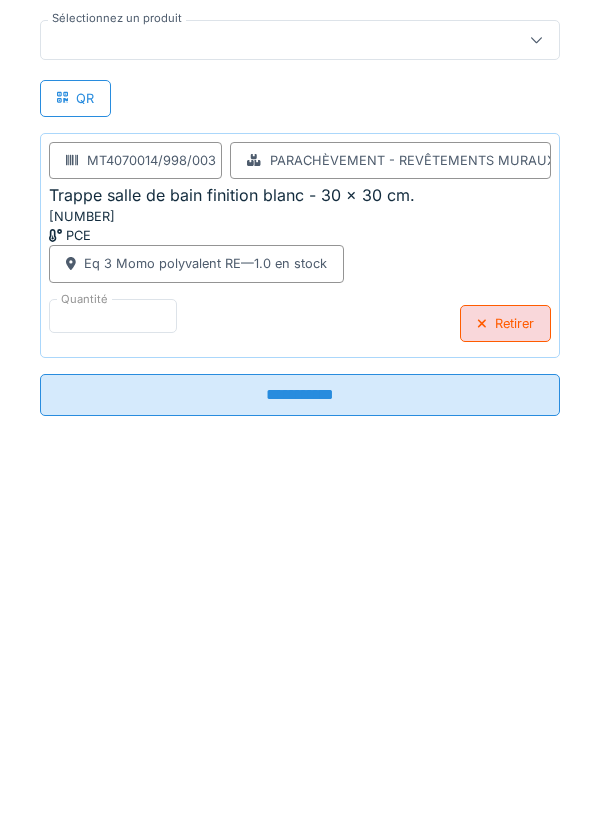 scroll, scrollTop: 223, scrollLeft: 0, axis: vertical 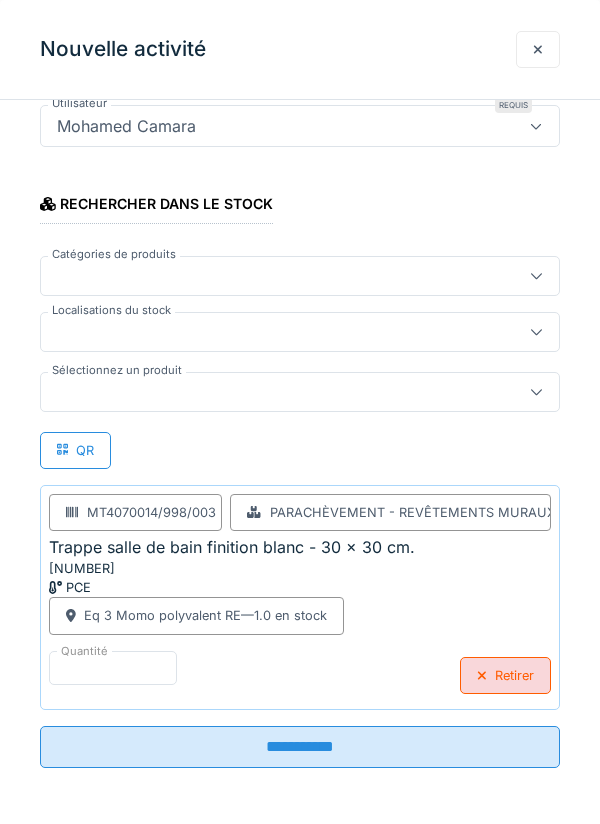 click on "**********" at bounding box center (300, 747) 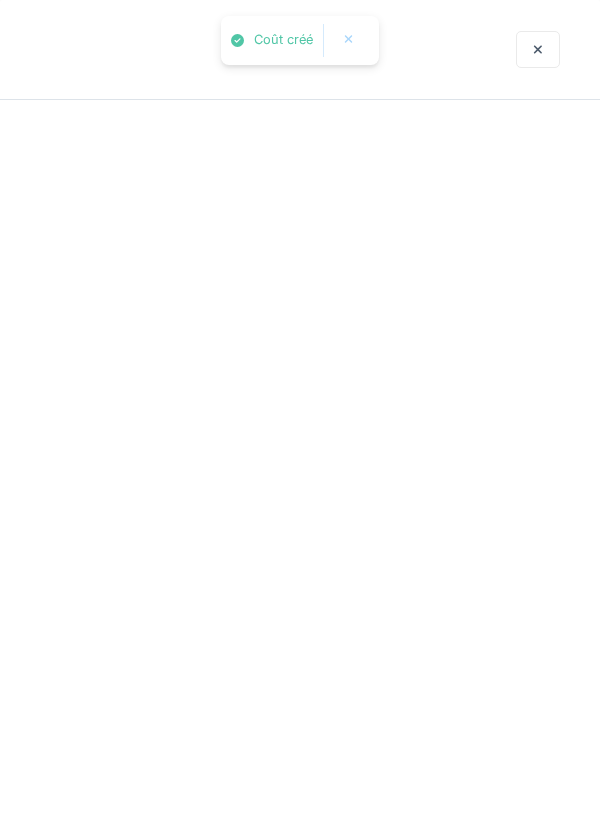 scroll, scrollTop: 0, scrollLeft: 0, axis: both 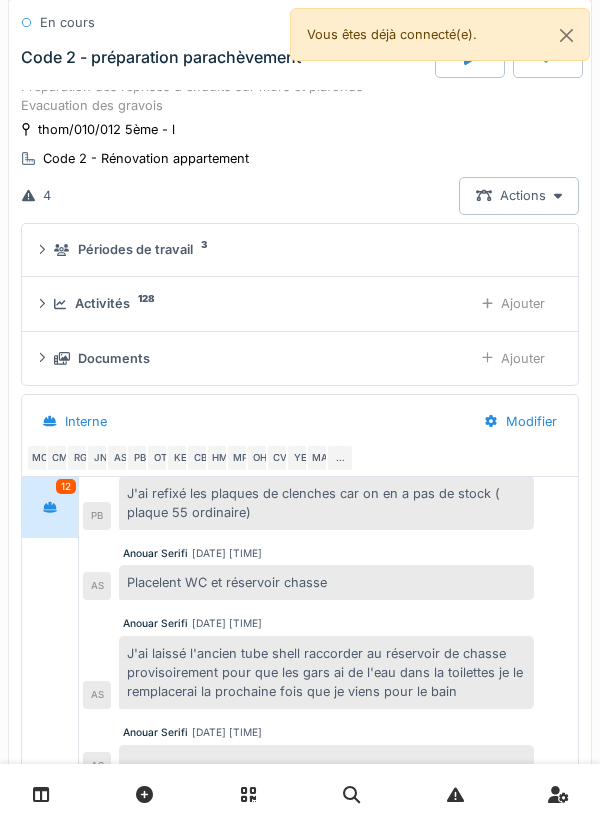 click on "Ajouter" at bounding box center (513, 303) 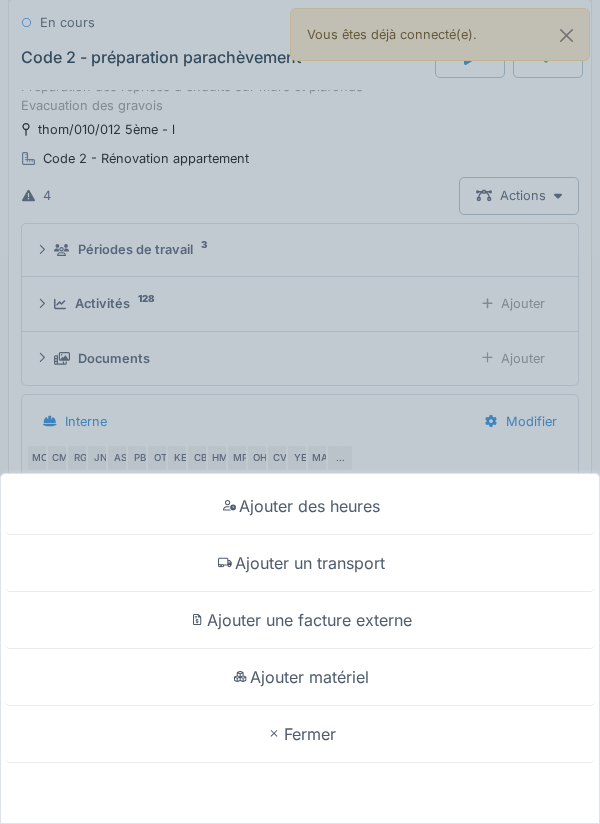 click on "Ajouter matériel" at bounding box center (300, 677) 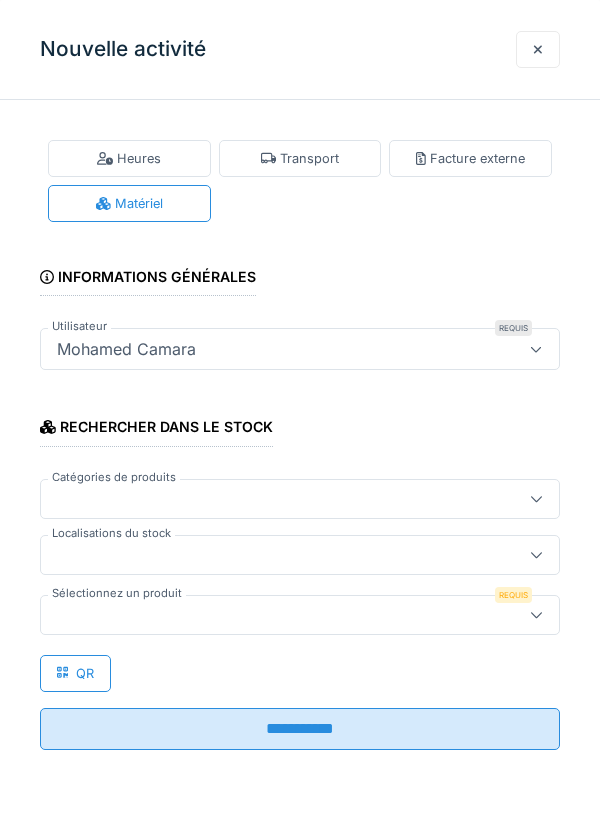 click 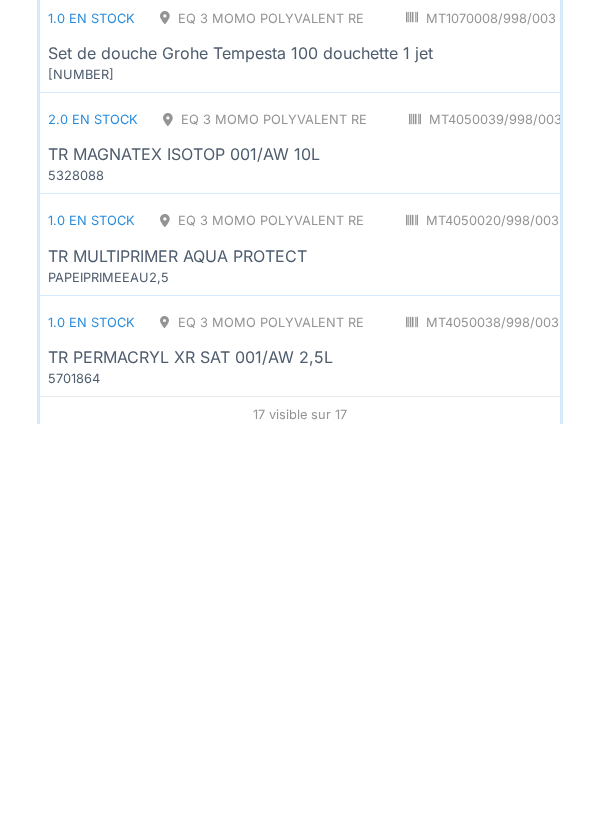 scroll, scrollTop: 1640, scrollLeft: 0, axis: vertical 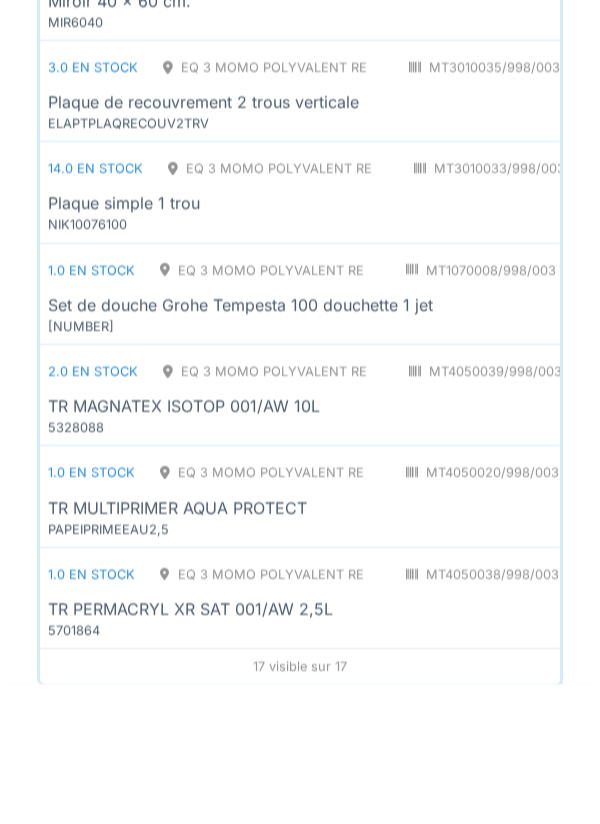 click on "Eq 3 Momo polyvalent RE" at bounding box center [262, 410] 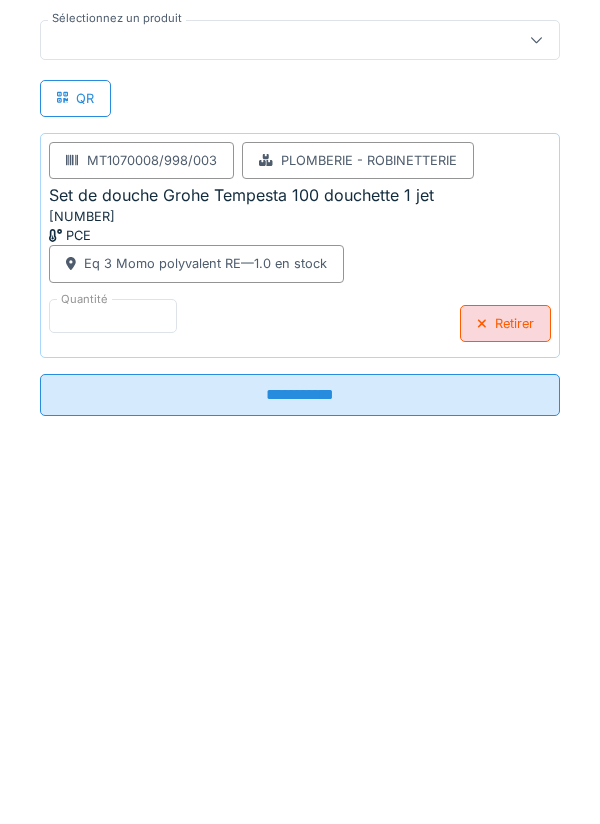 scroll, scrollTop: 223, scrollLeft: 0, axis: vertical 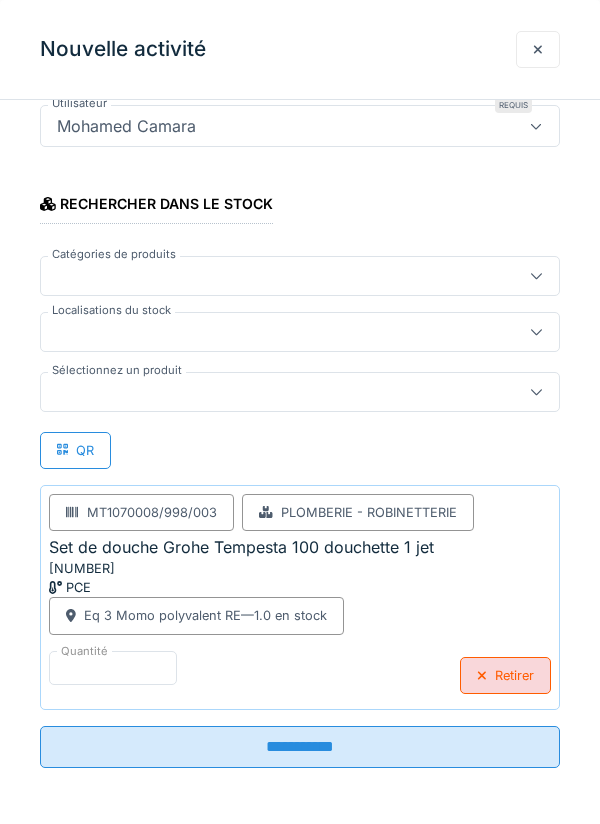 click on "**********" at bounding box center (300, 747) 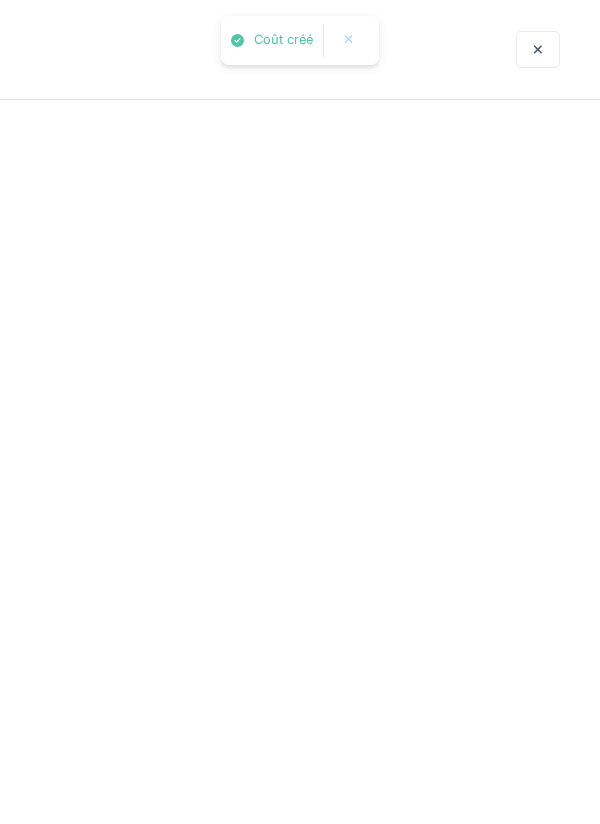 scroll, scrollTop: 0, scrollLeft: 0, axis: both 